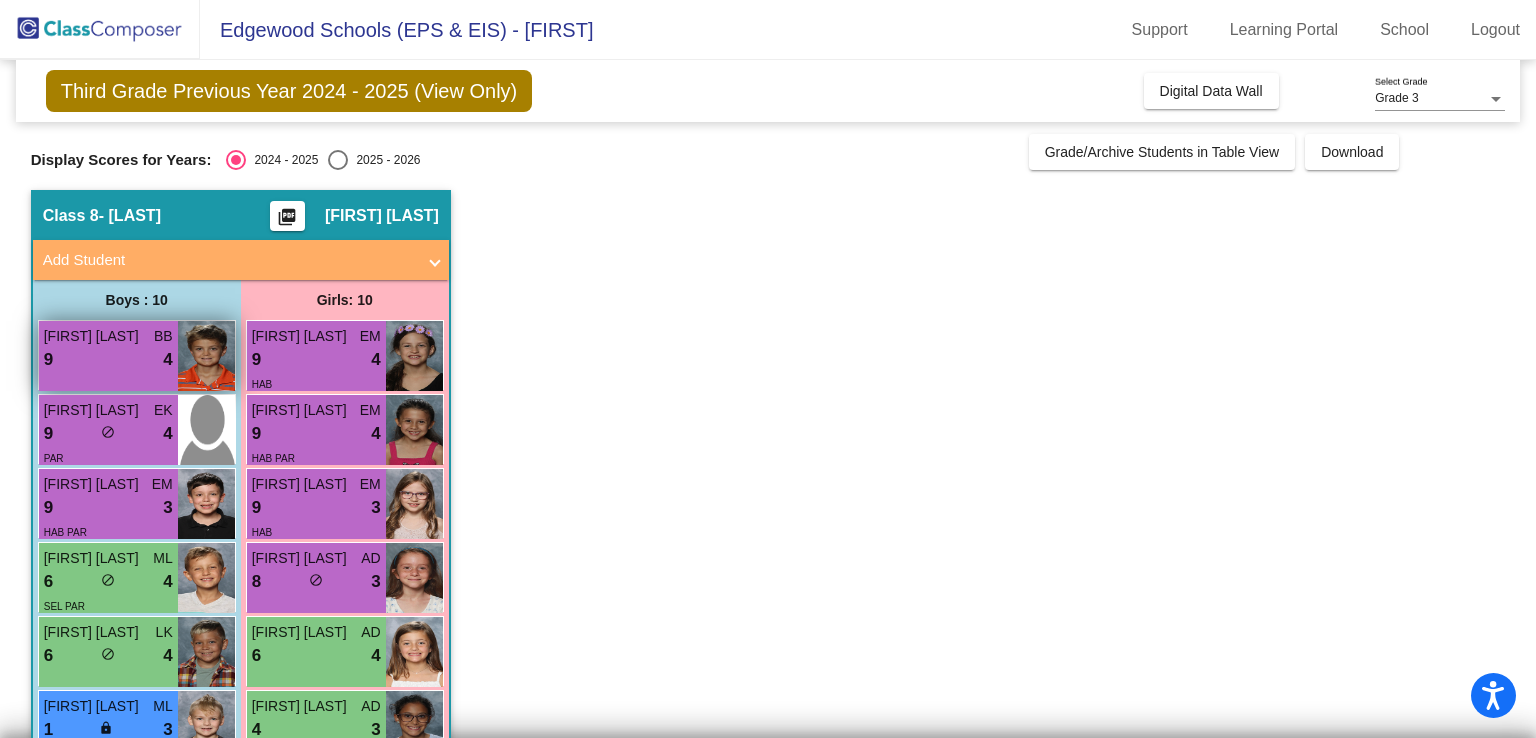 click on "[FIRST] [LAST]" at bounding box center [94, 336] 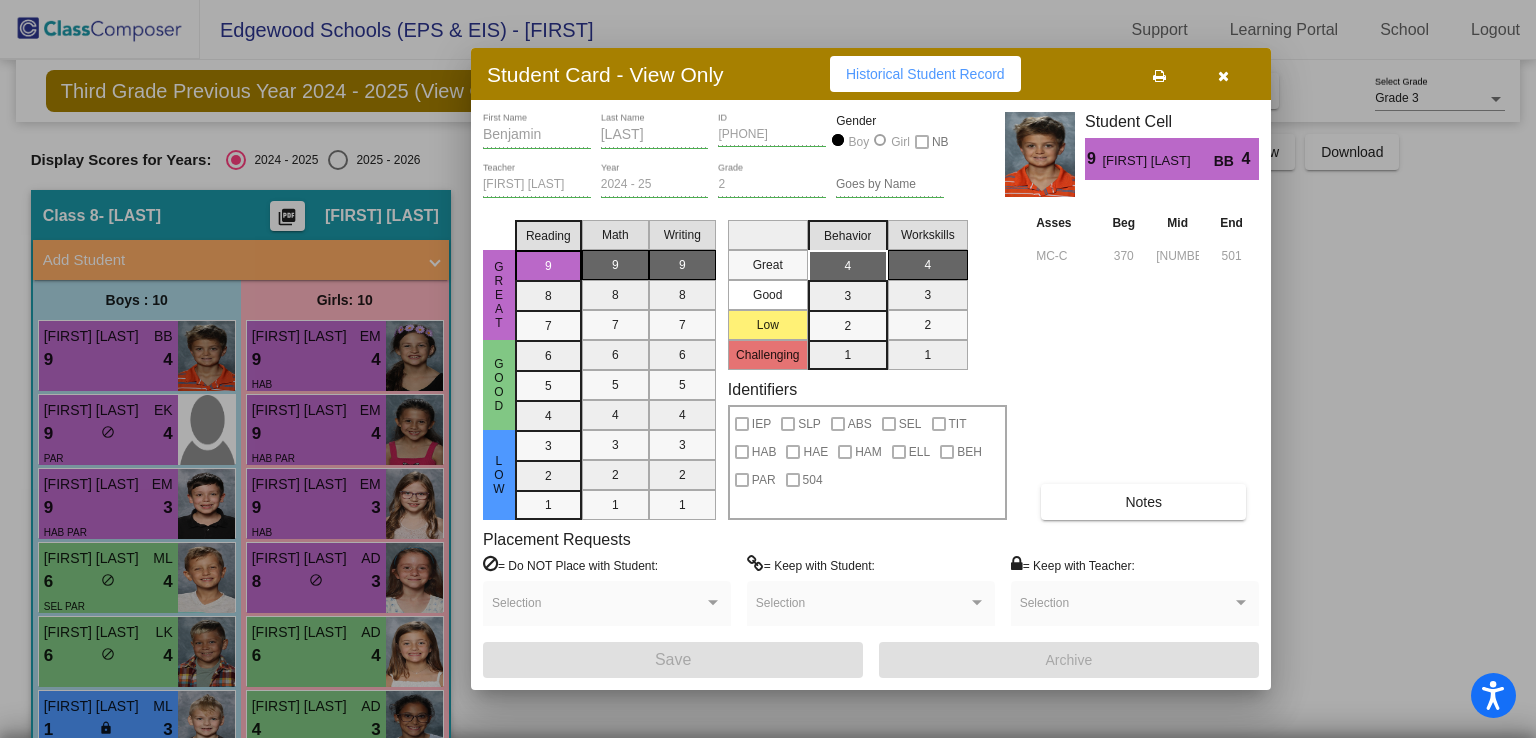 scroll, scrollTop: 0, scrollLeft: 0, axis: both 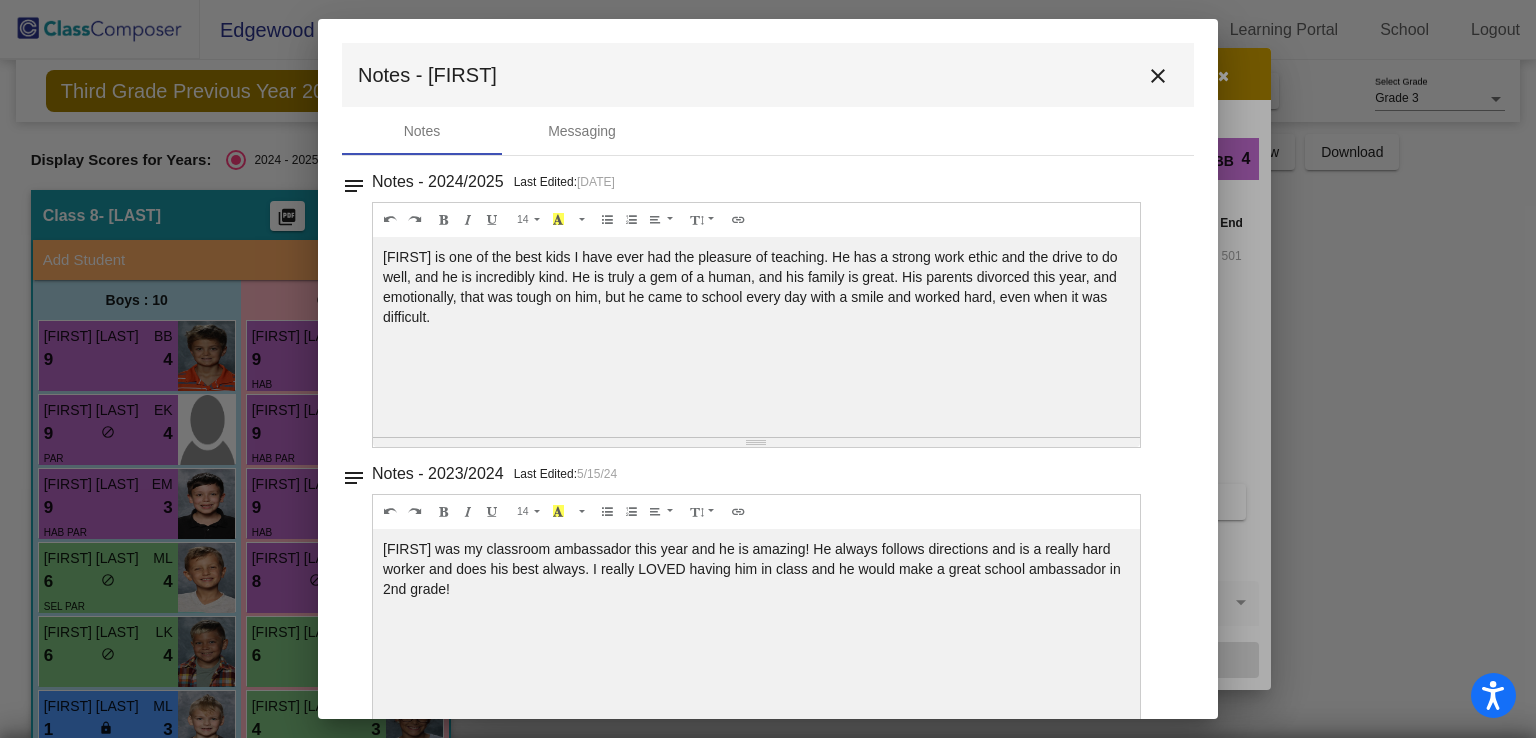 click on "close" at bounding box center (1158, 76) 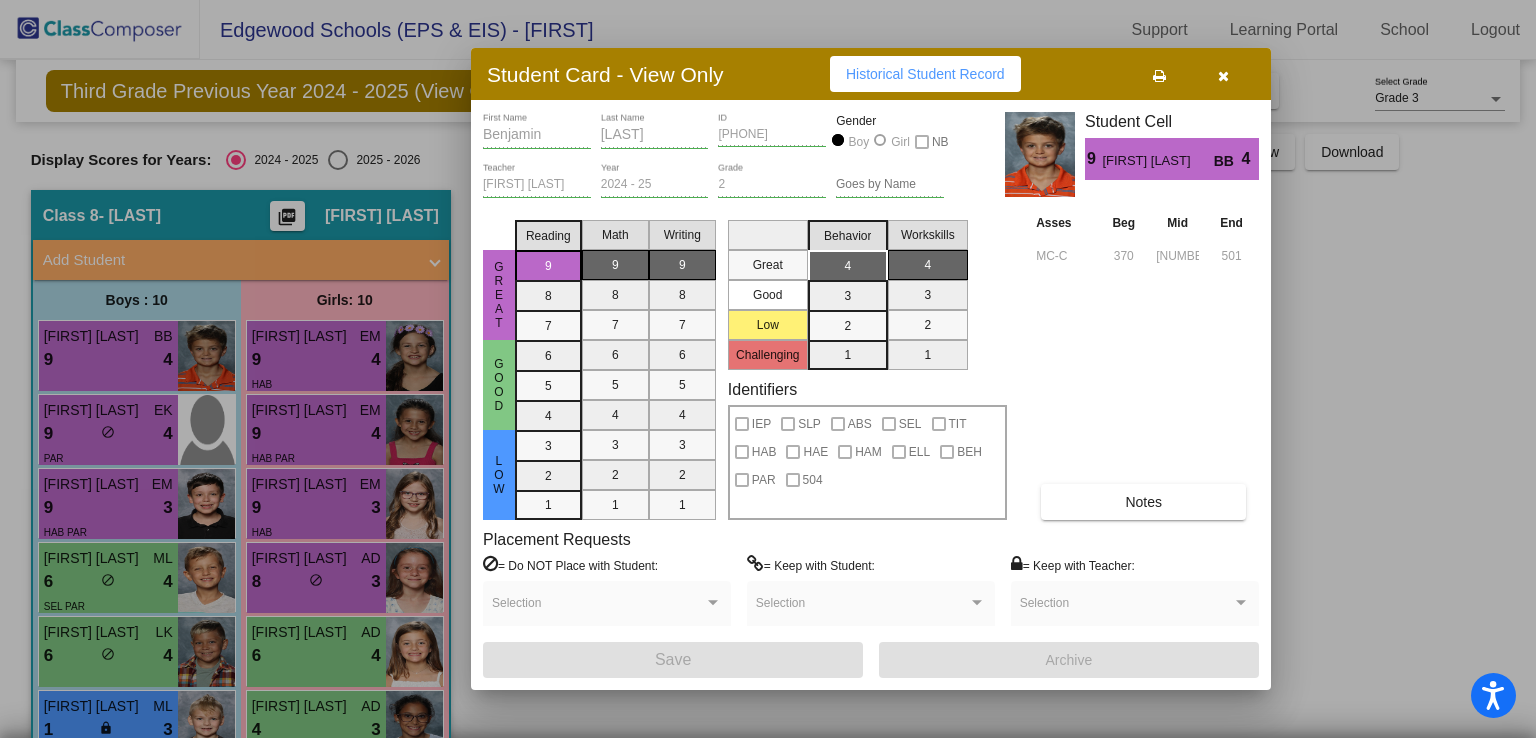 click at bounding box center [1223, 76] 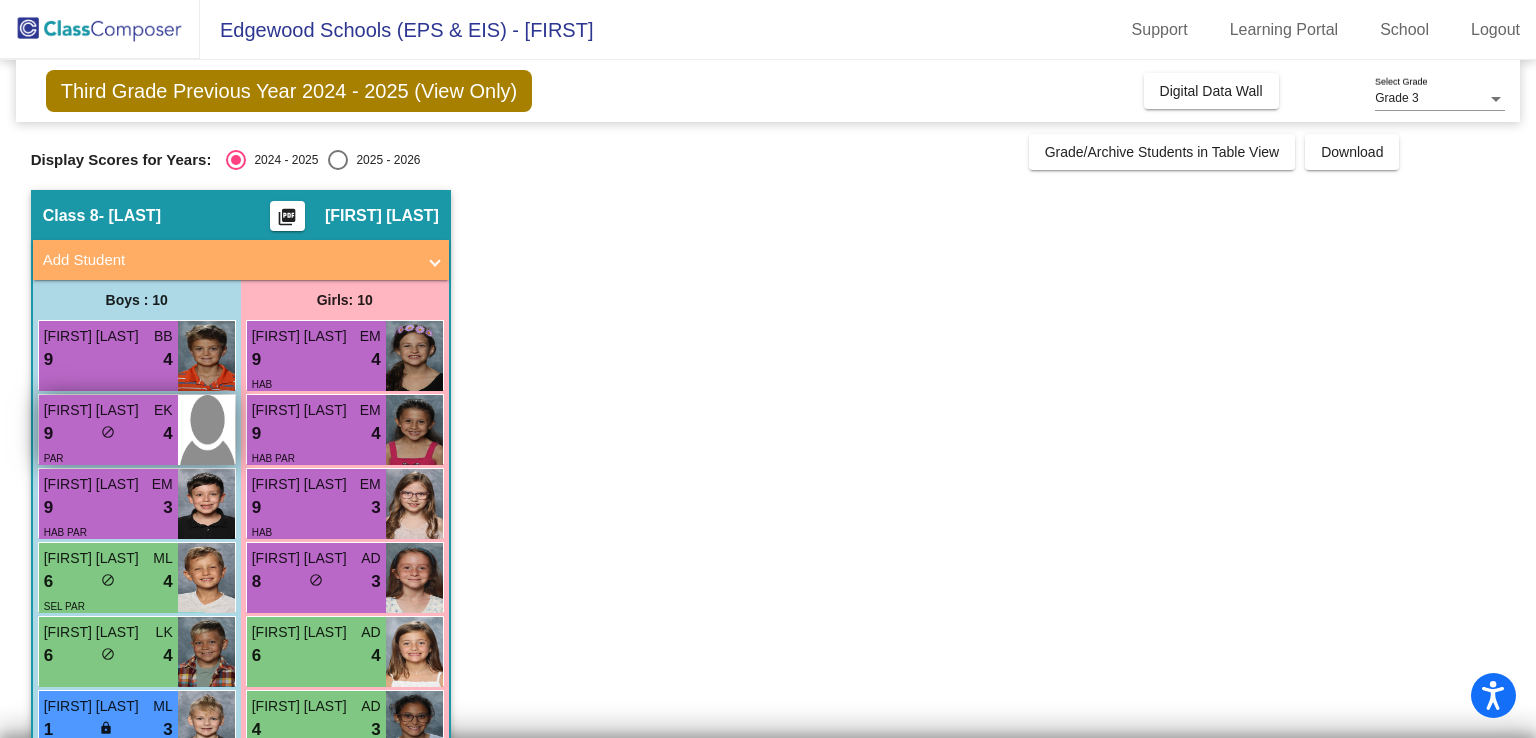 click at bounding box center (206, 430) 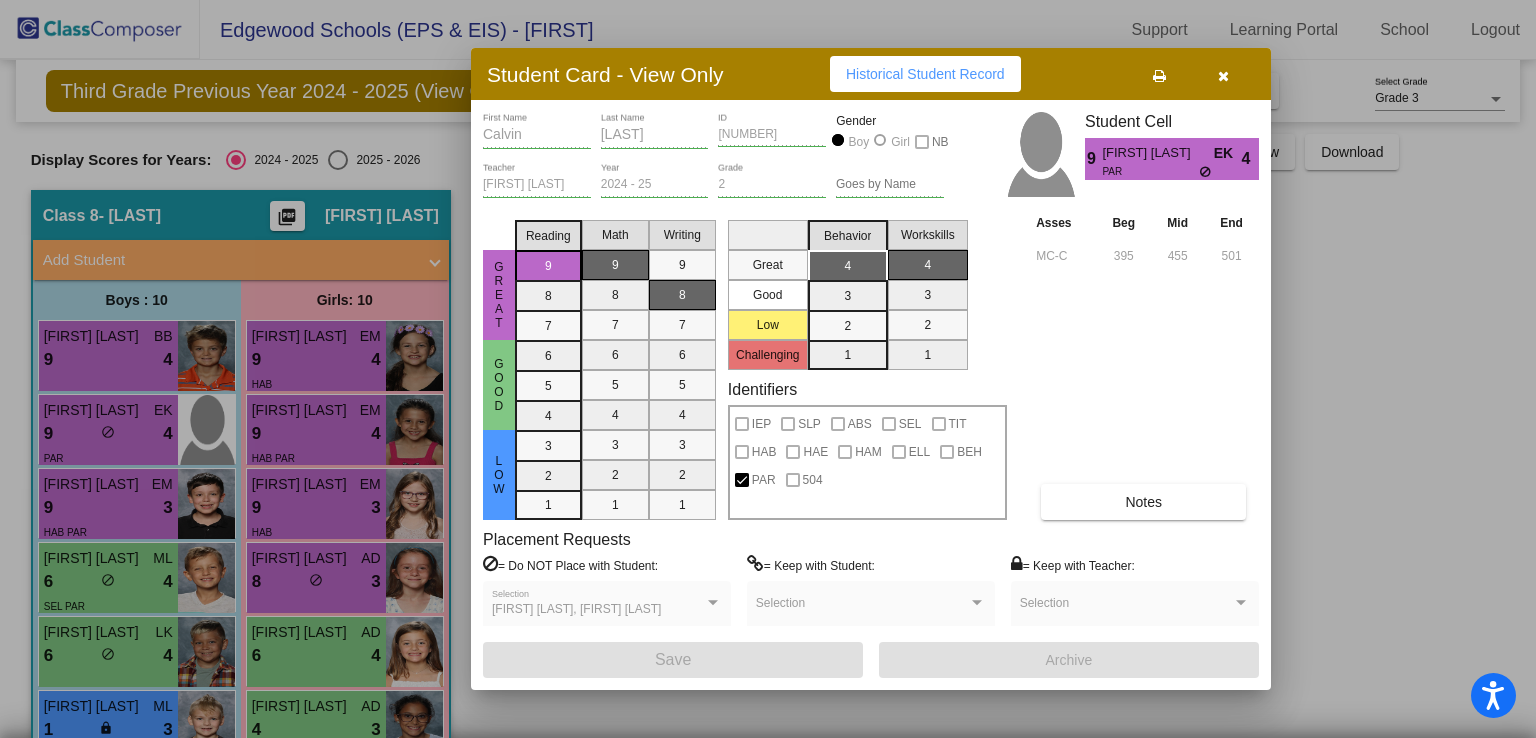 click on "[FIRST] First Name [LAST] Last Name [NUMBER] ID Gender  Boy  Girl  NB [FIRST] [LAST] Teacher 2024 - 25 Year 2 Grade Goes by Name Student Cell 9 [FIRST] [LAST] EK PAR 4  Great   Good   Low  Reading 9 8 7 6 5 4 3 2 1 Math 9 8 7 6 5 4 3 2 1 Writing 9 8 7 6 5 4 3 2 1 Great Good Low Challenging Behavior 4 3 2 1 Workskills 4 3 2 1 Identifiers  IEP  SLP  ABS  SEL  TIT  HAB  HAE  HAM  ELL  BEH  PAR  504 Asses Beg Mid End MC-C 395 455 501  Notes  Placement Requests  = Do NOT Place with Student: [FIRST] [LAST], [FIRST] [LAST] Selection  = Keep with Student:  Selection  = Keep with Teacher:  Selection  Save   Archive" at bounding box center (871, 394) 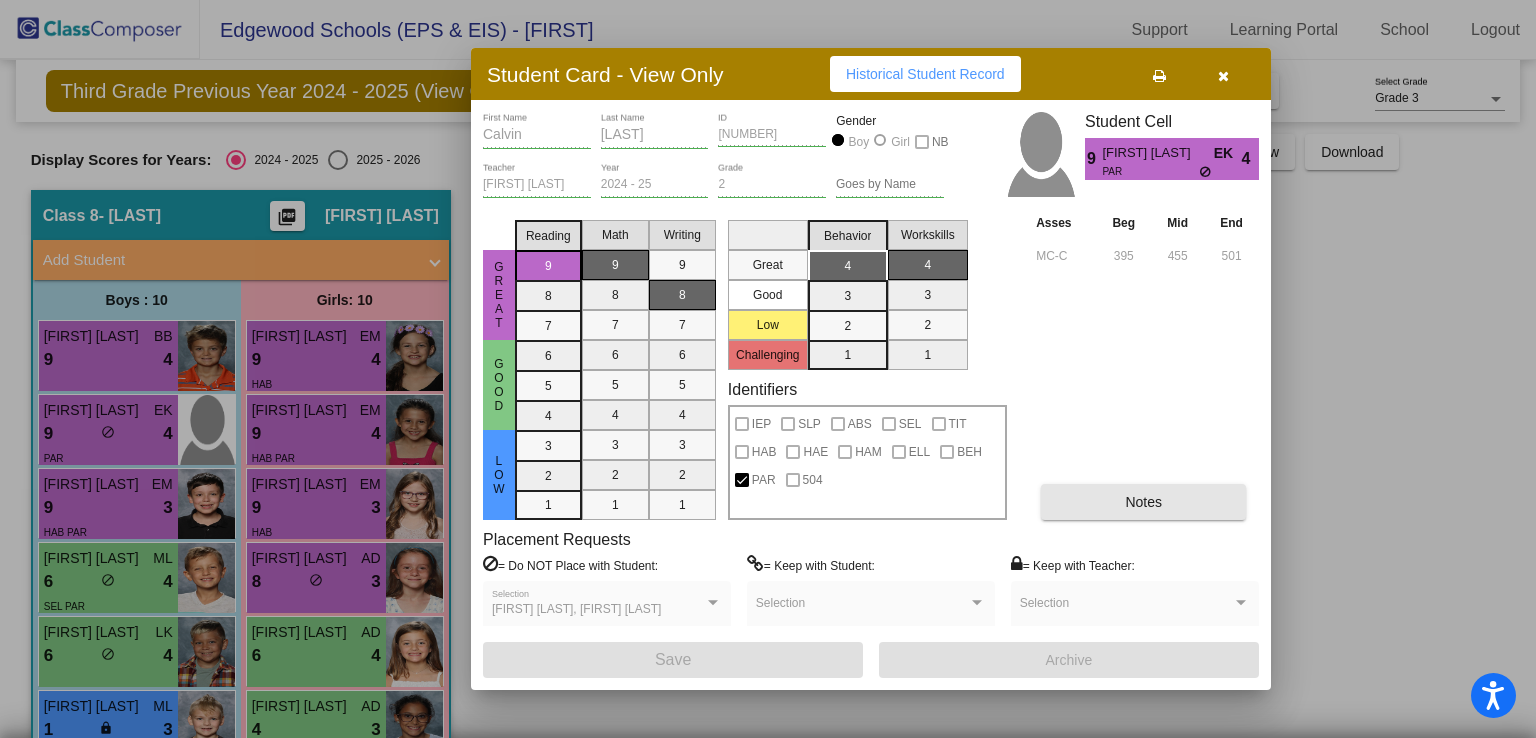 click on "Notes" at bounding box center (1143, 502) 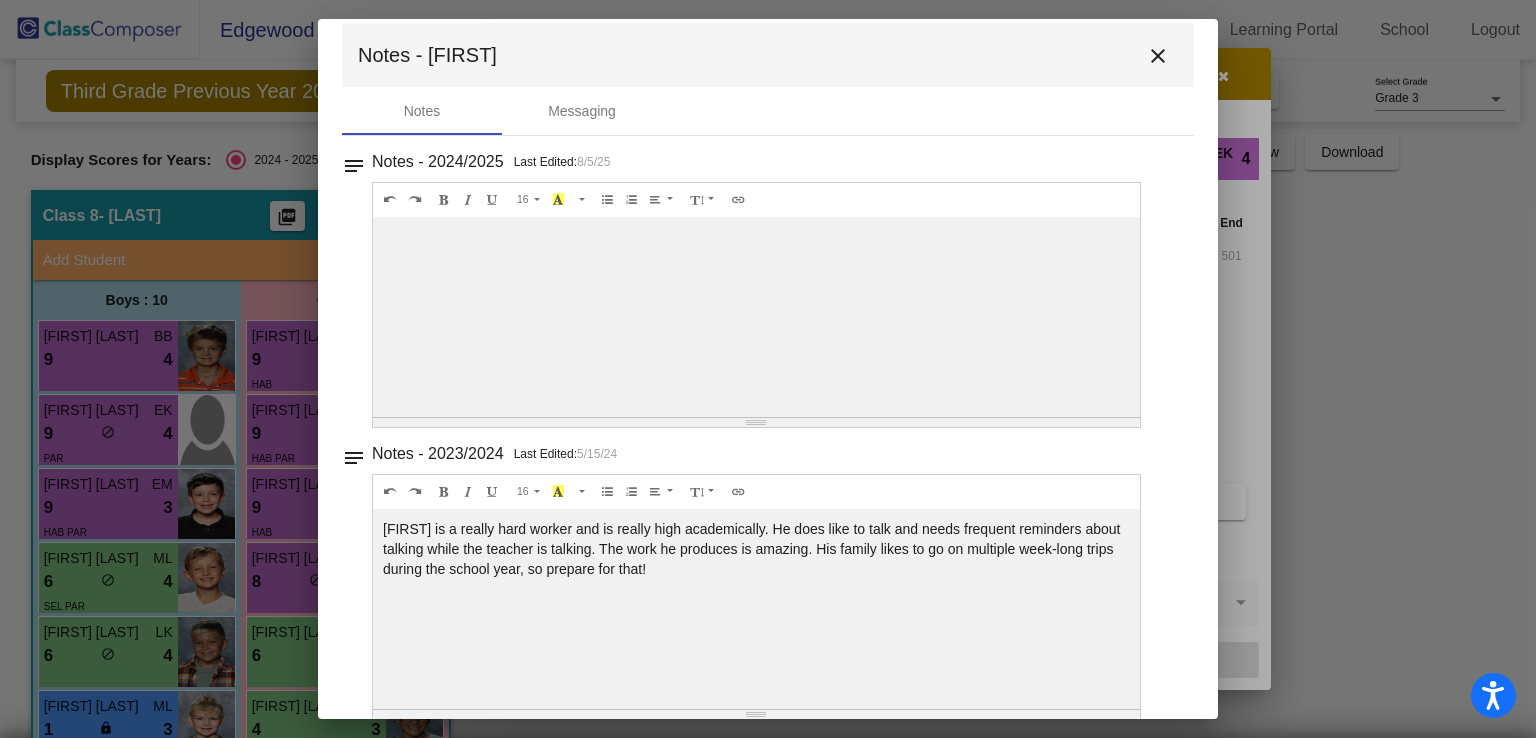 scroll, scrollTop: 0, scrollLeft: 0, axis: both 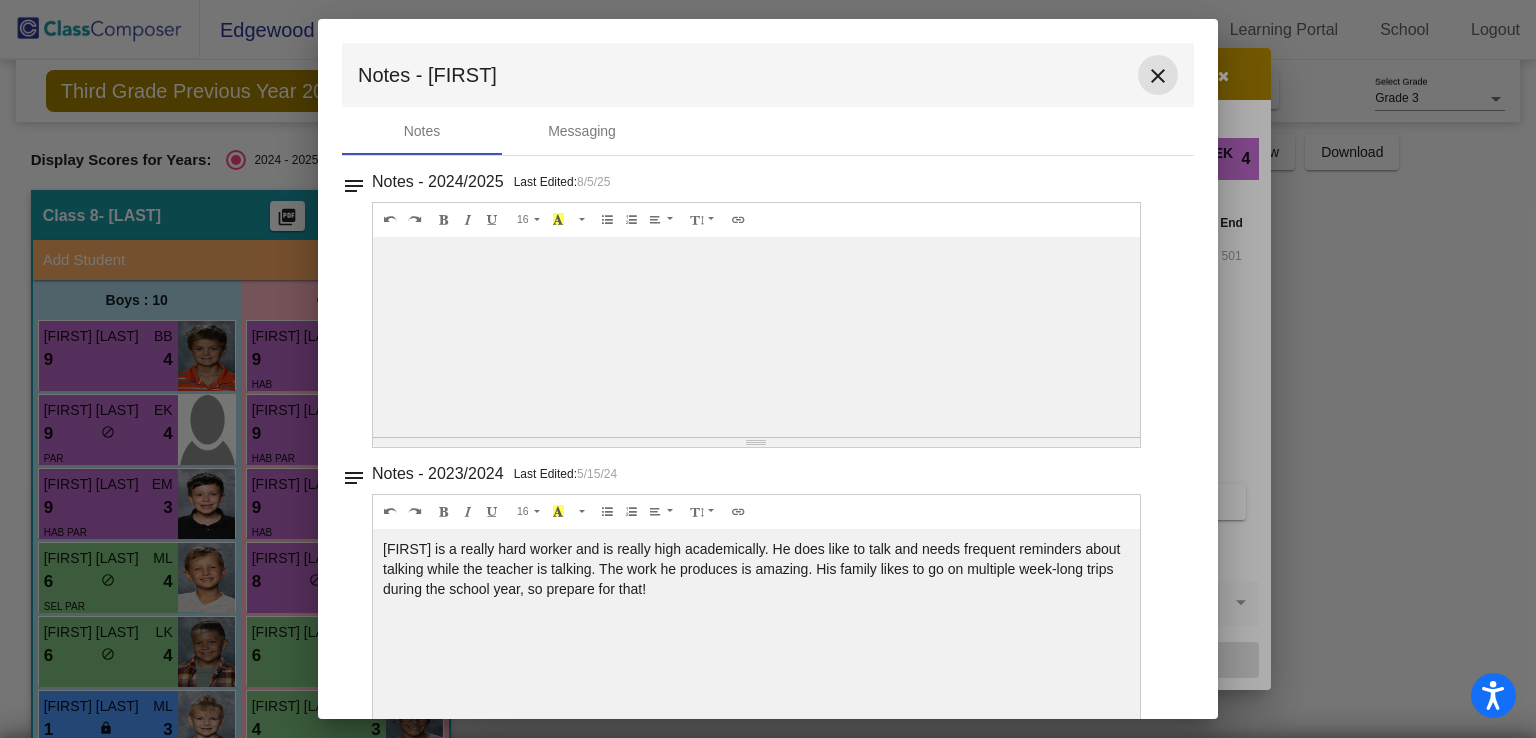 click on "close" at bounding box center (1158, 76) 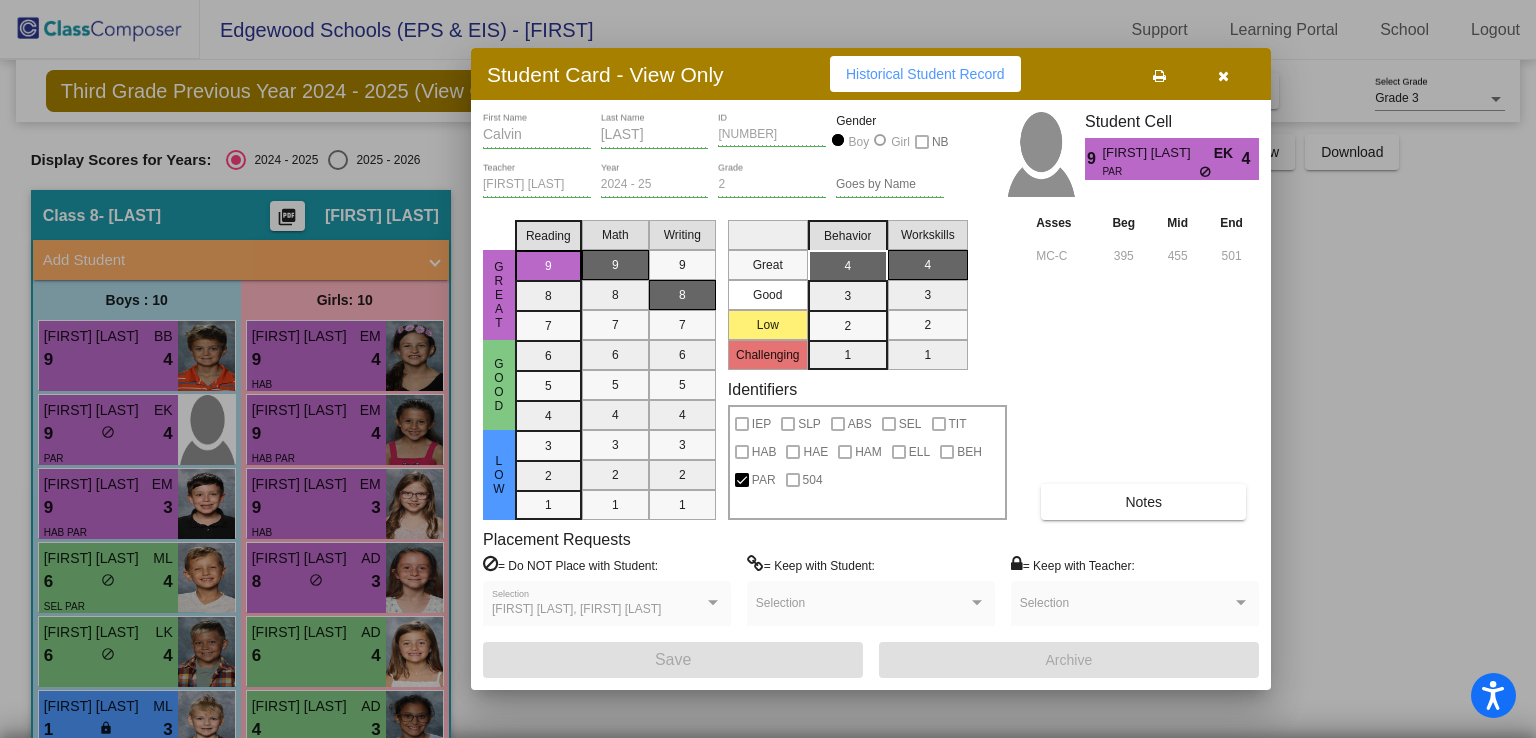 click at bounding box center [1223, 74] 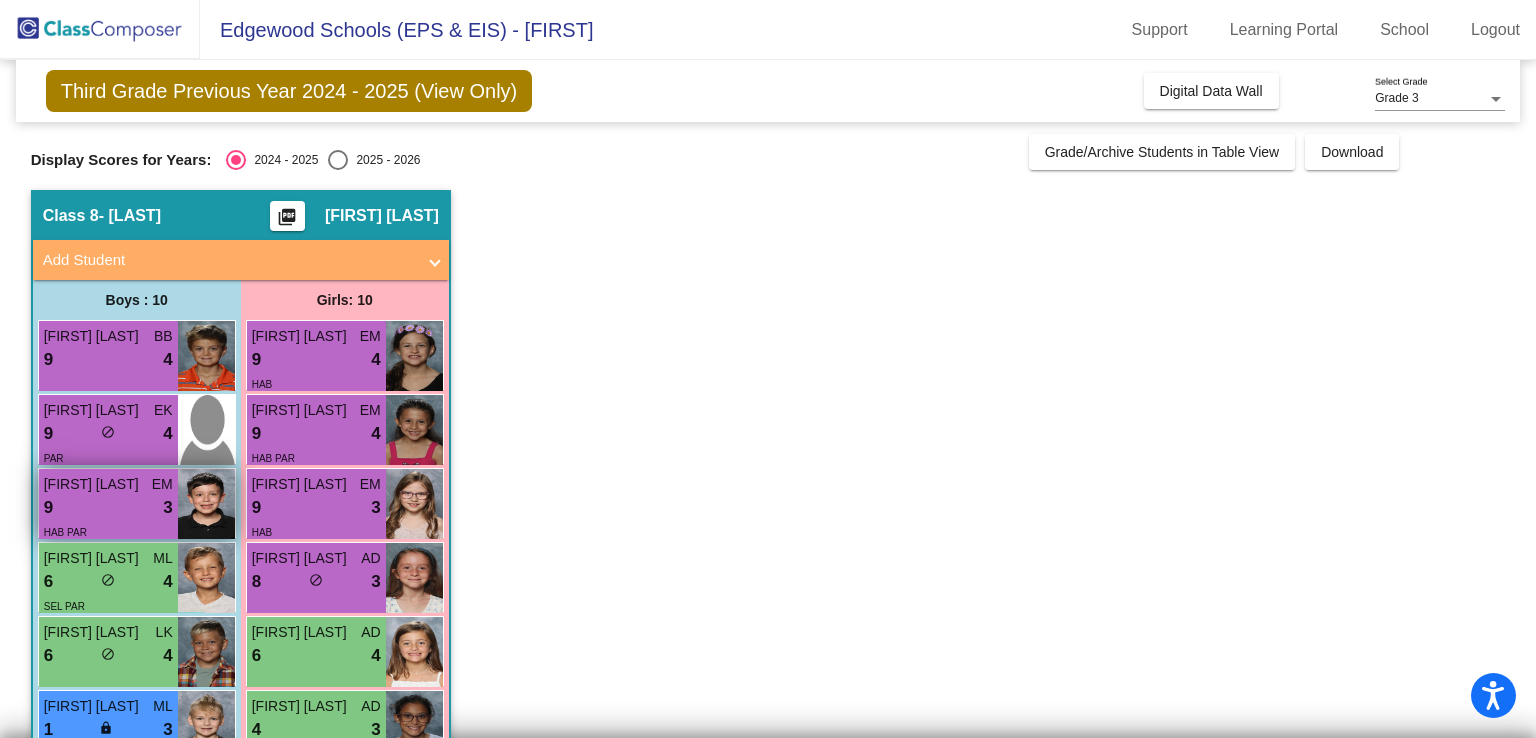 click on "3" at bounding box center [167, 508] 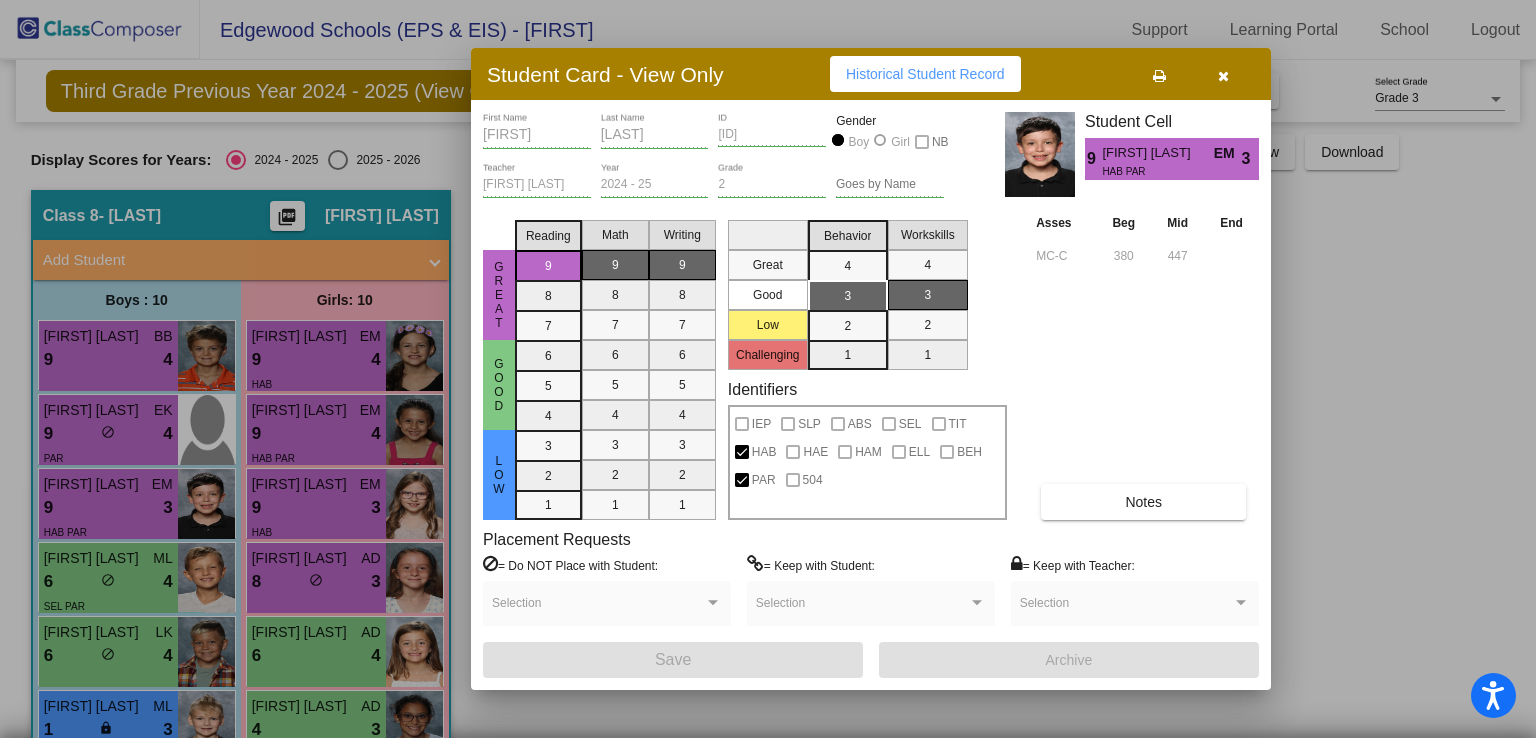 click at bounding box center (1223, 76) 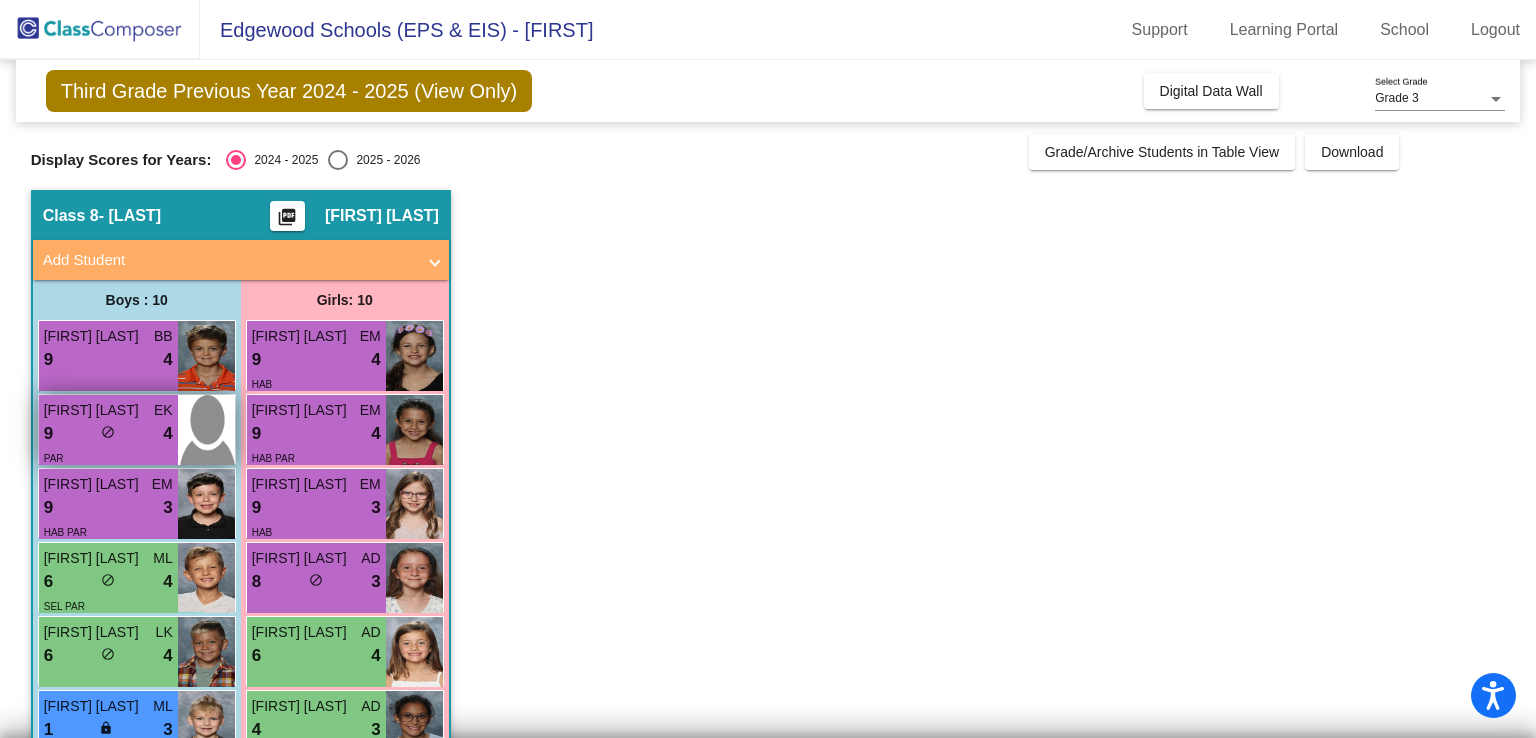 click on "[FIRST] [LAST]" at bounding box center [94, 410] 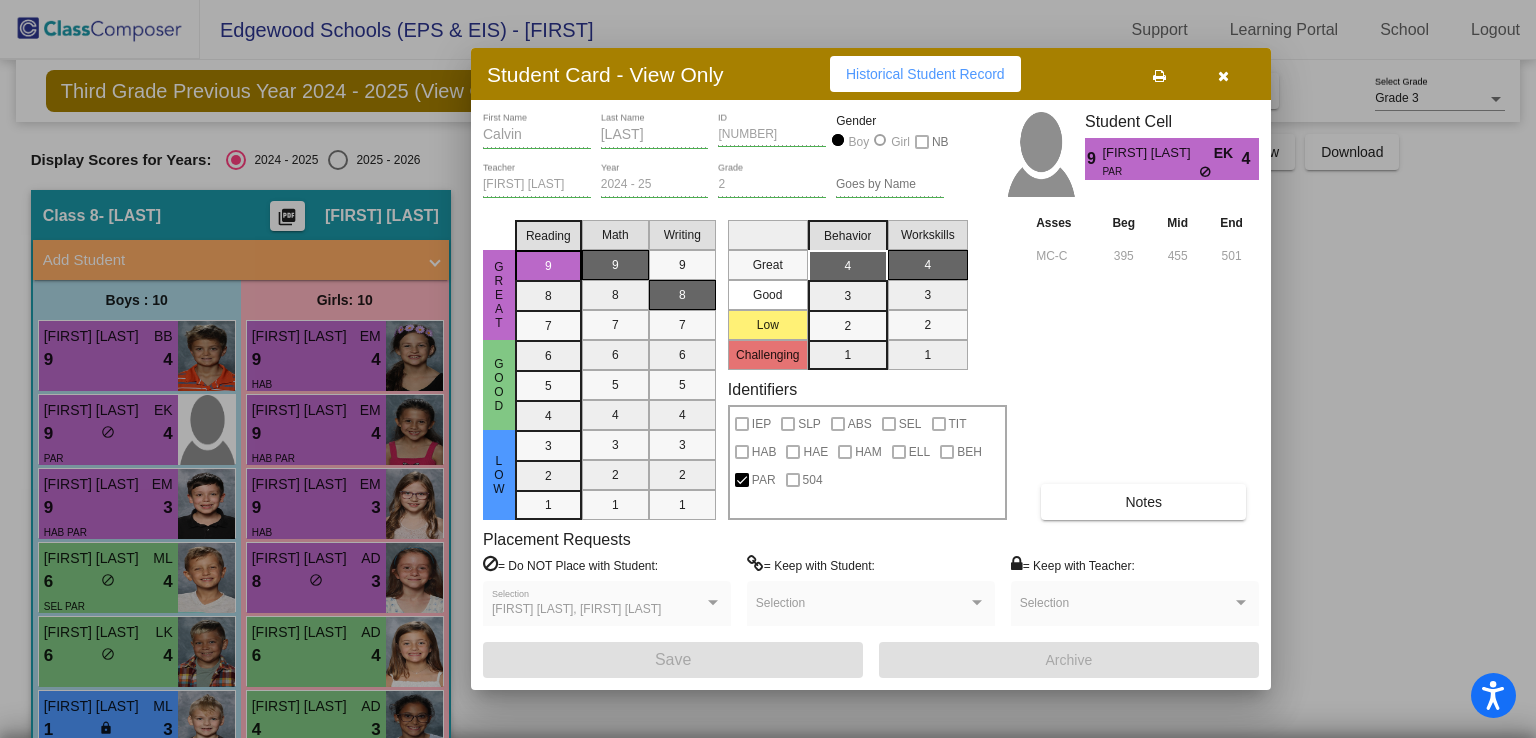 click at bounding box center [1223, 74] 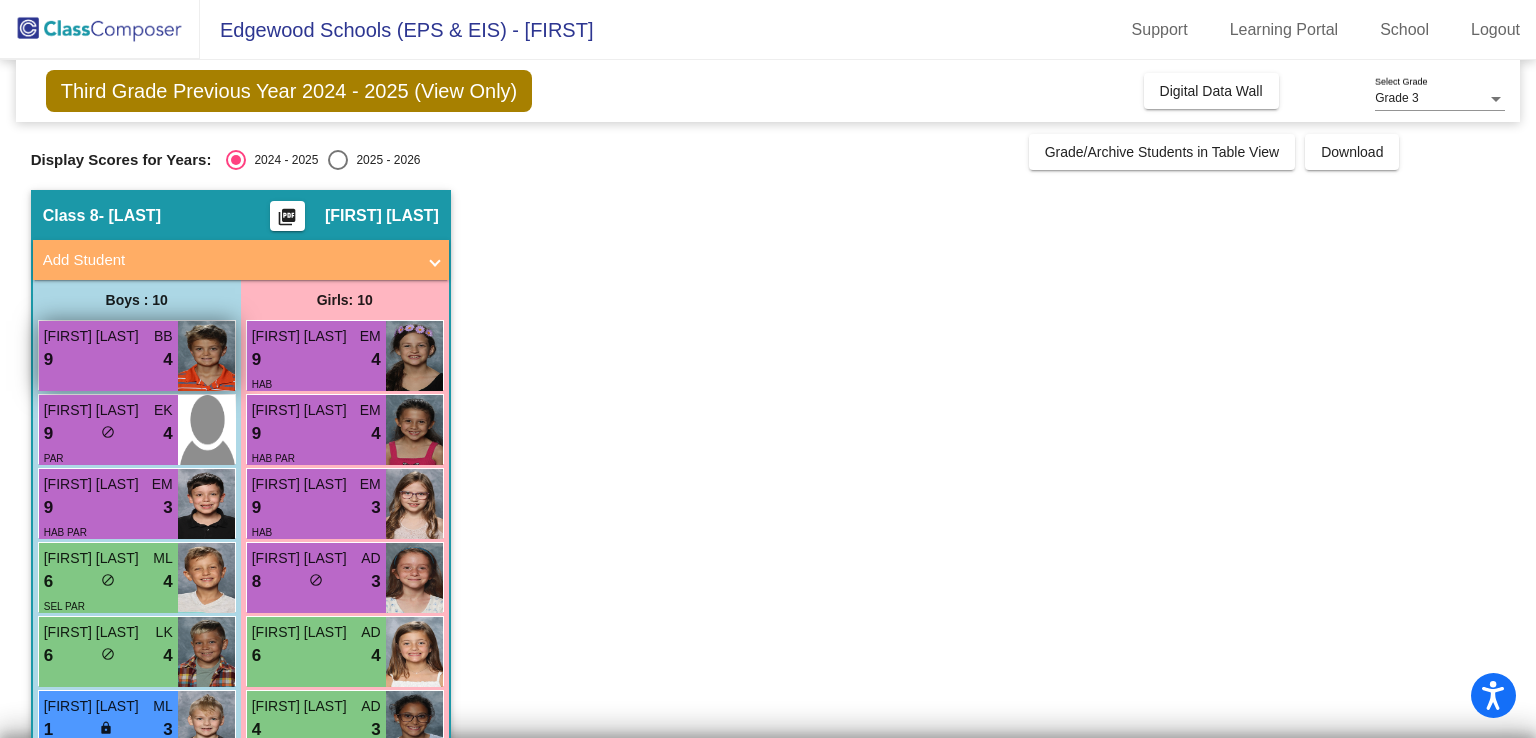 click on "9 lock do_not_disturb_alt 4" at bounding box center [108, 360] 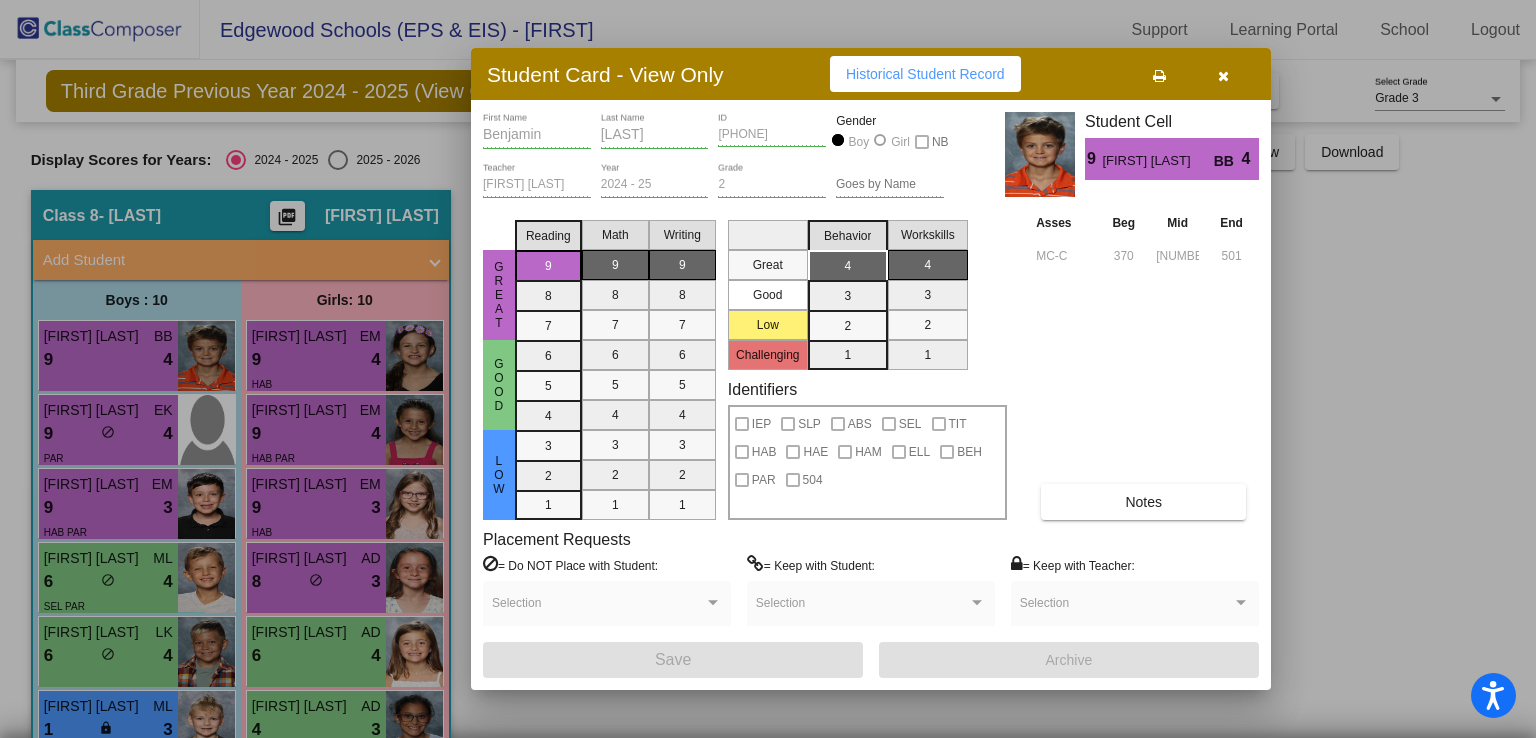 click at bounding box center [1223, 74] 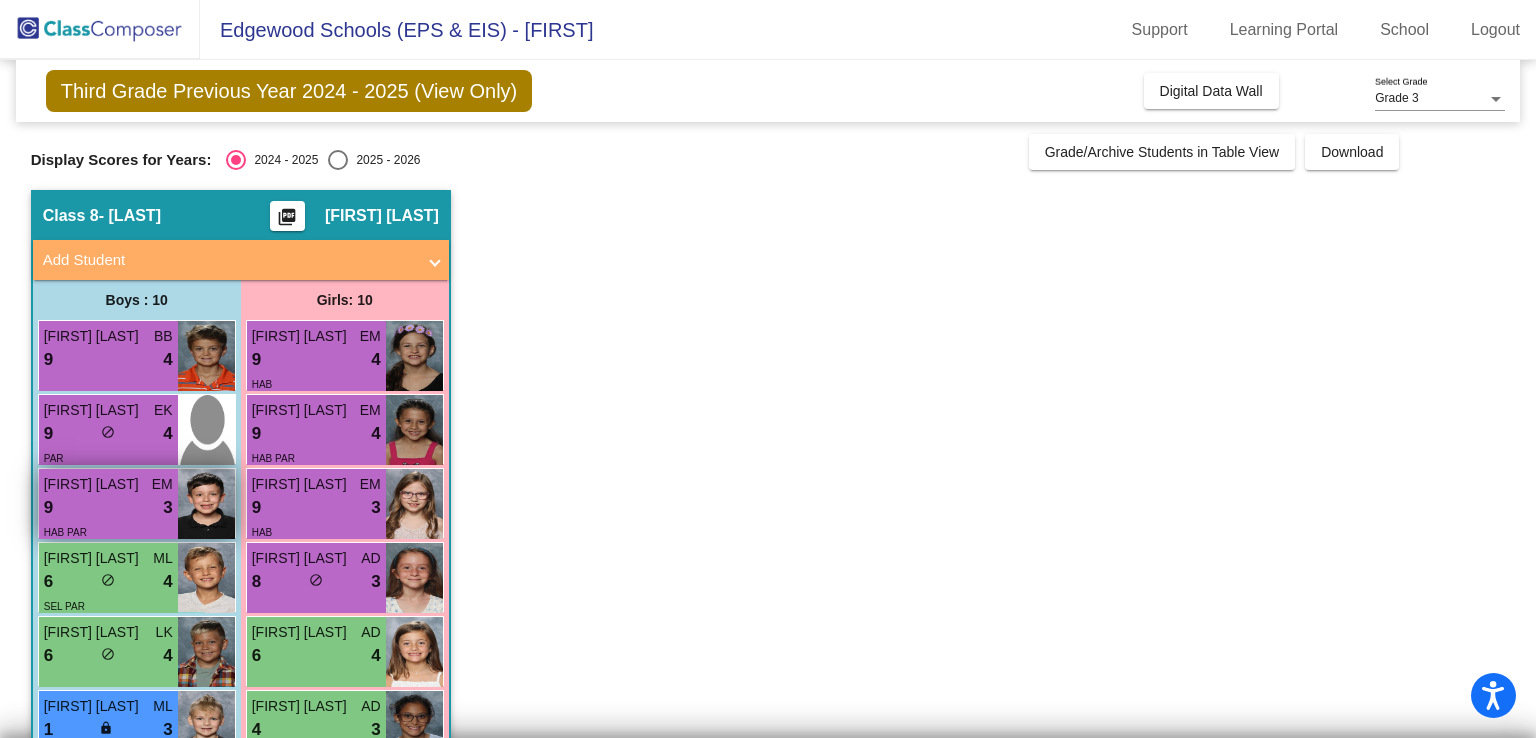 click at bounding box center (206, 504) 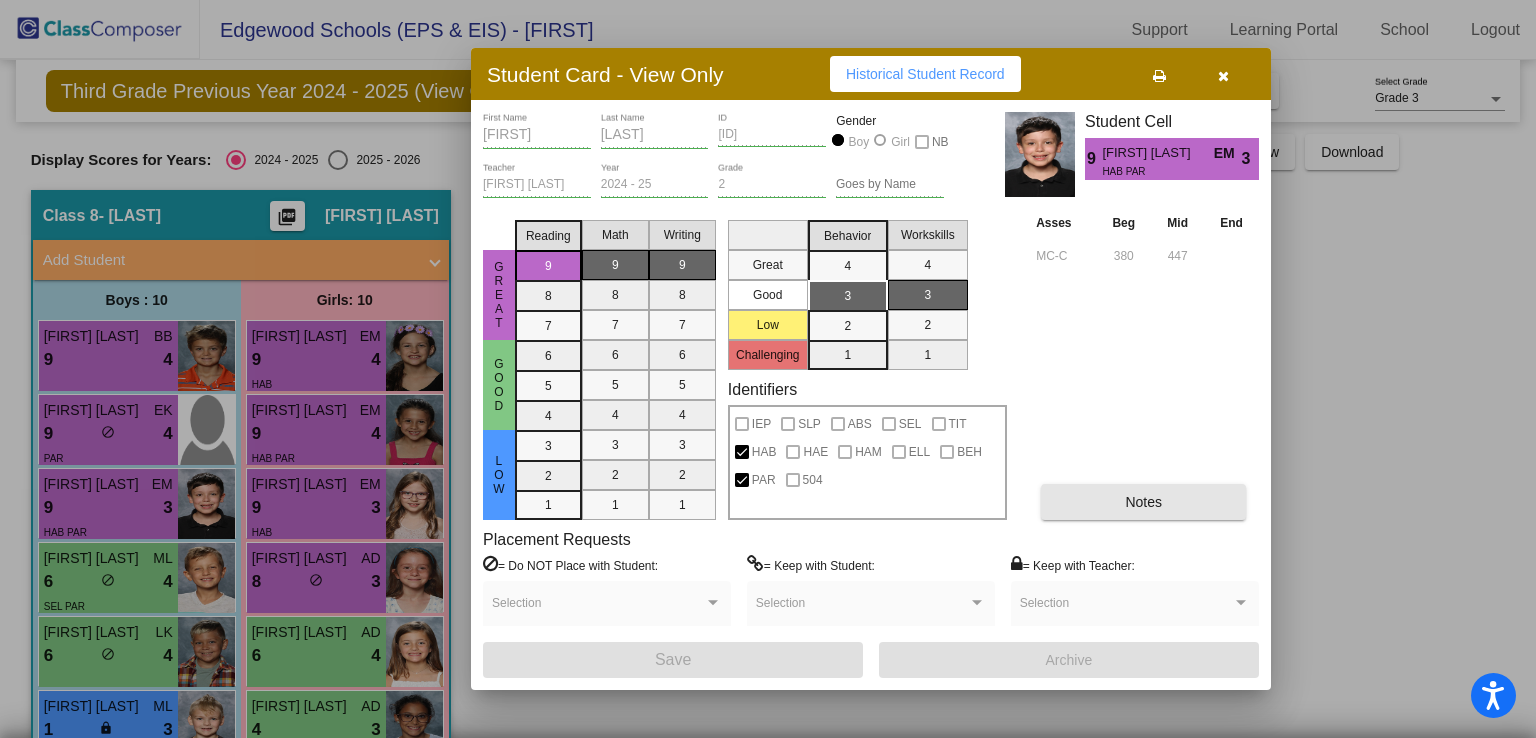 click on "Notes" at bounding box center (1143, 502) 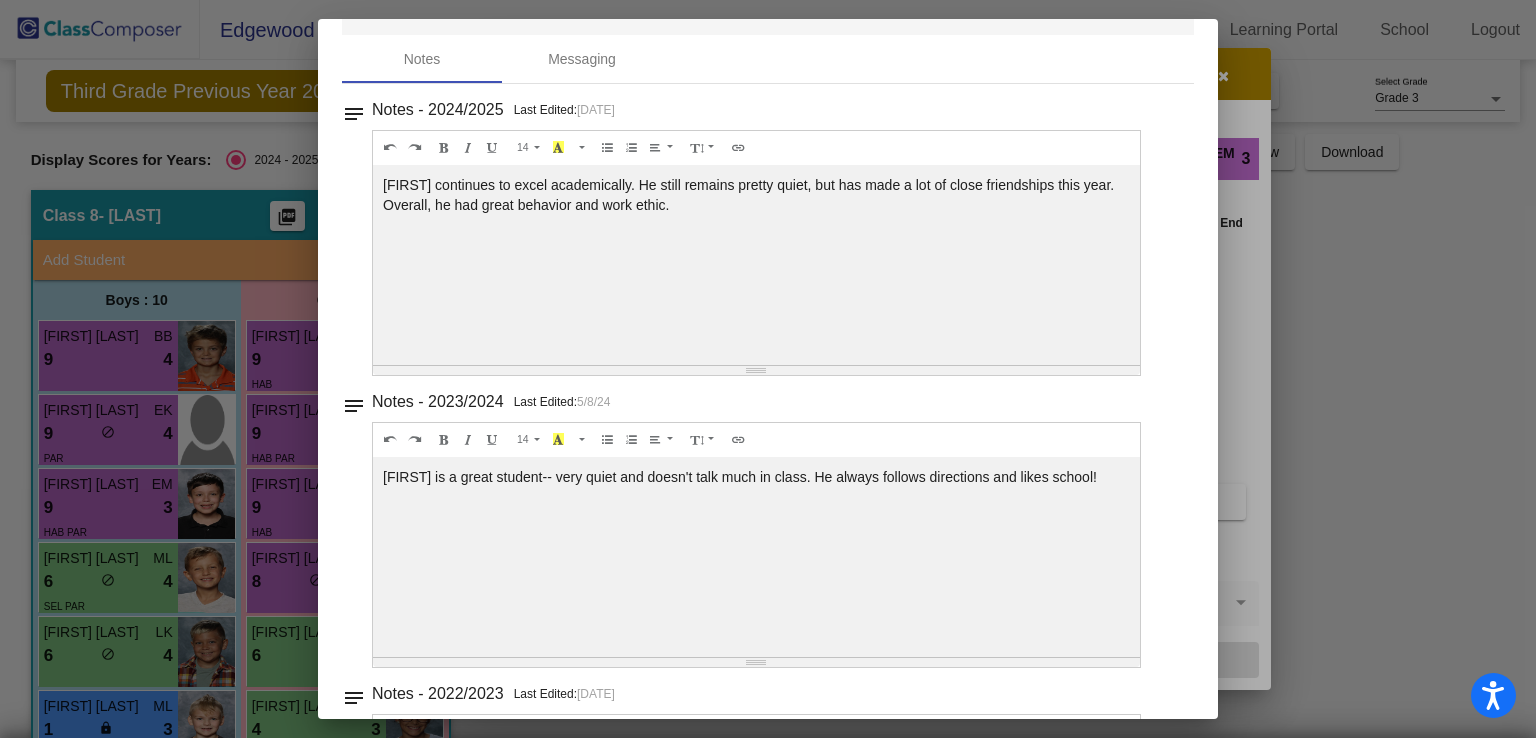 scroll, scrollTop: 0, scrollLeft: 0, axis: both 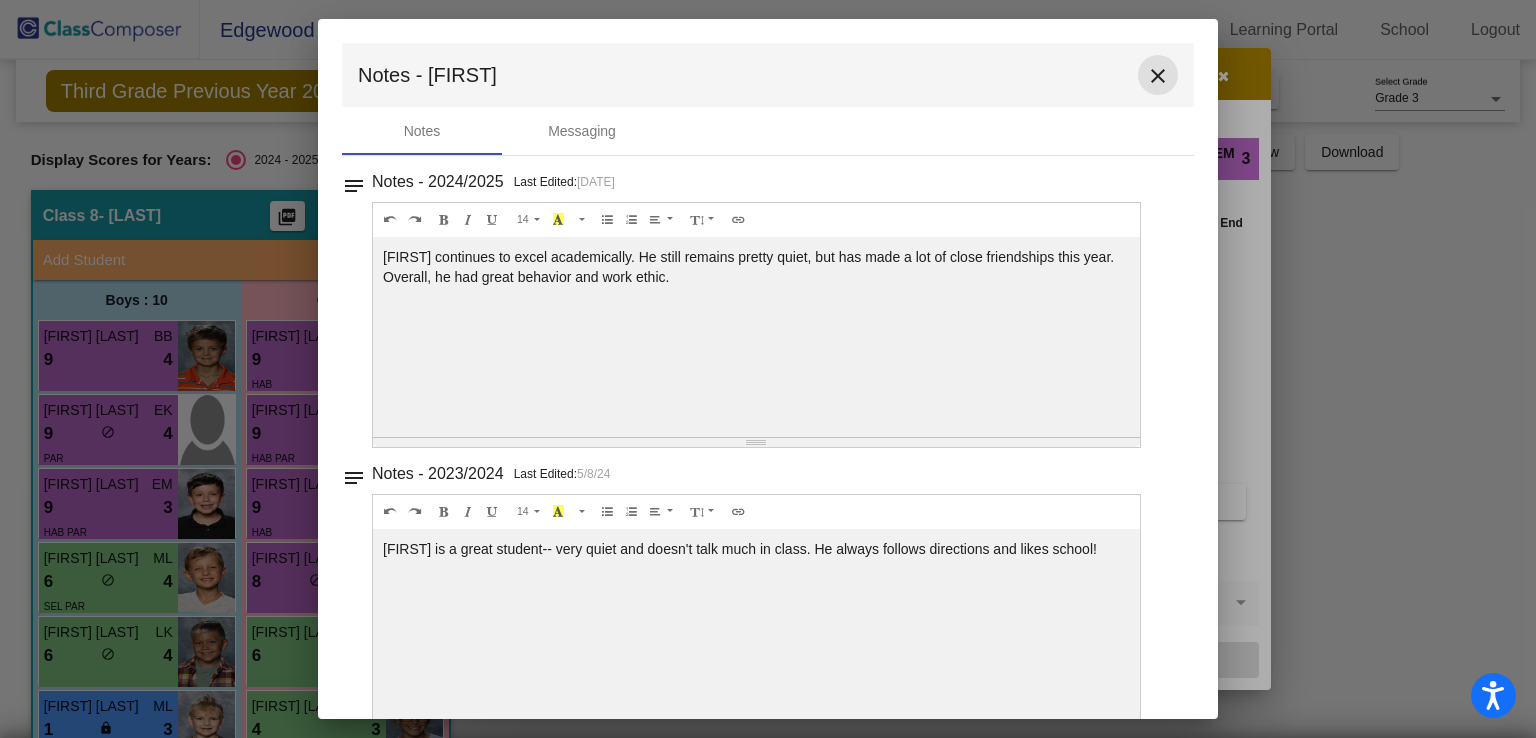 click on "close" at bounding box center [1158, 76] 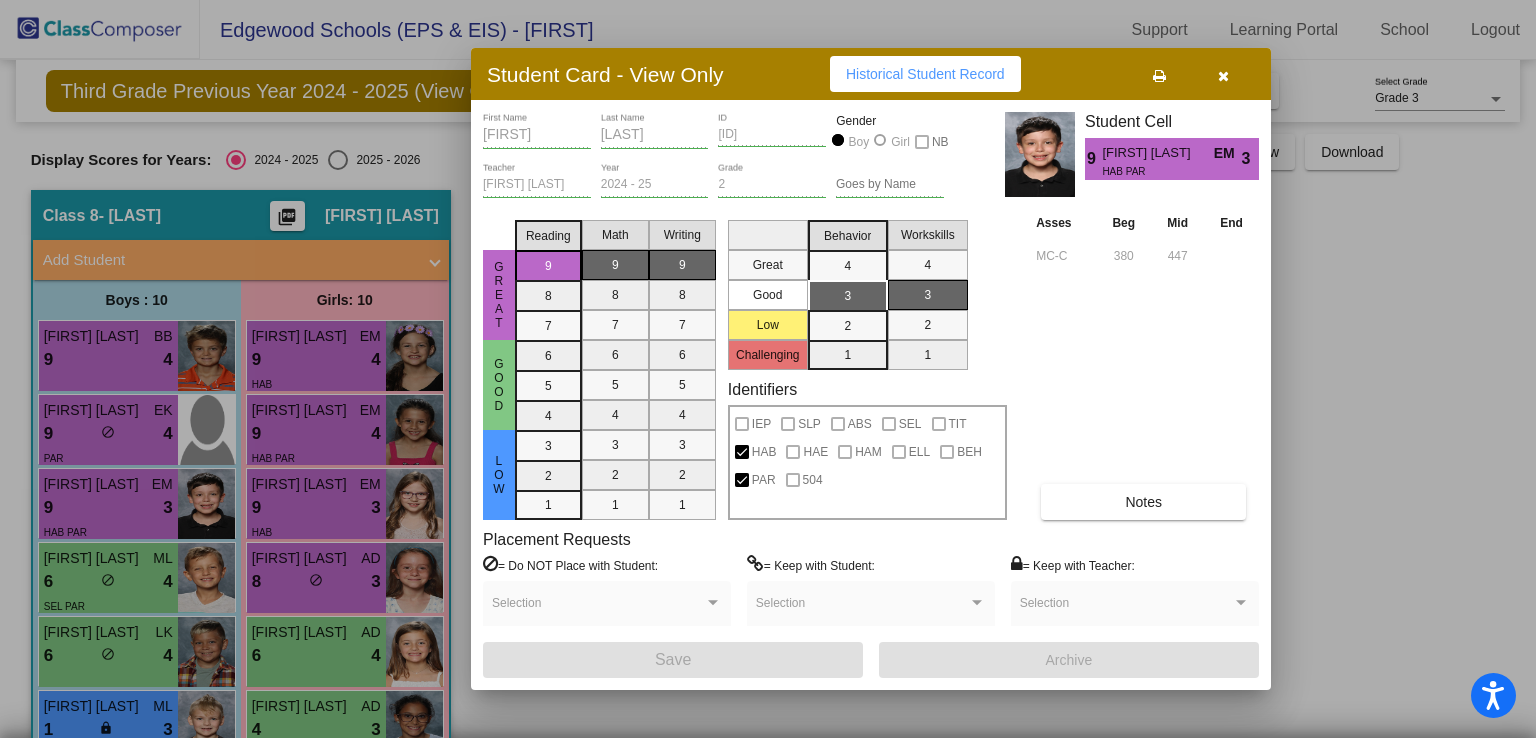 click at bounding box center (1223, 74) 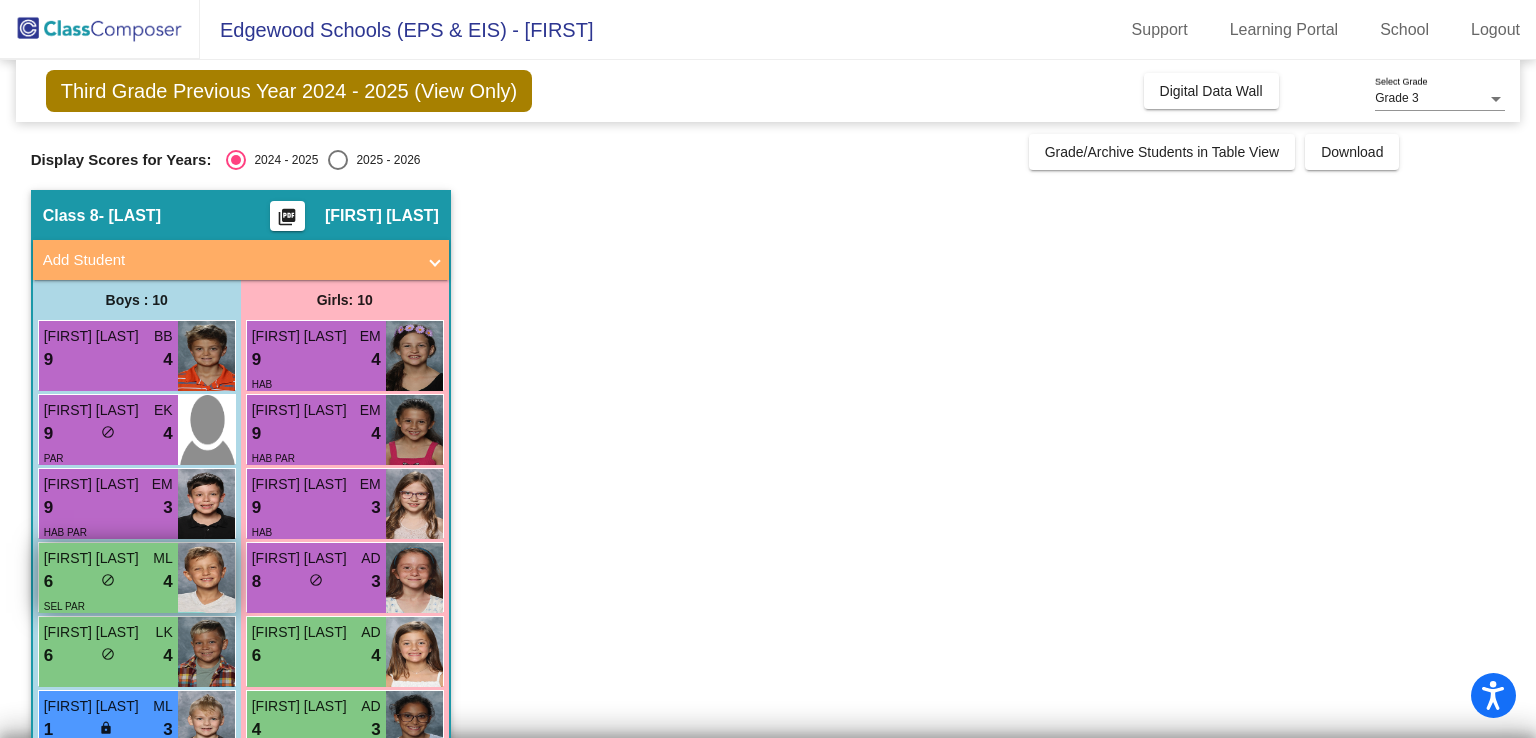 click on "do_not_disturb_alt" at bounding box center [108, 580] 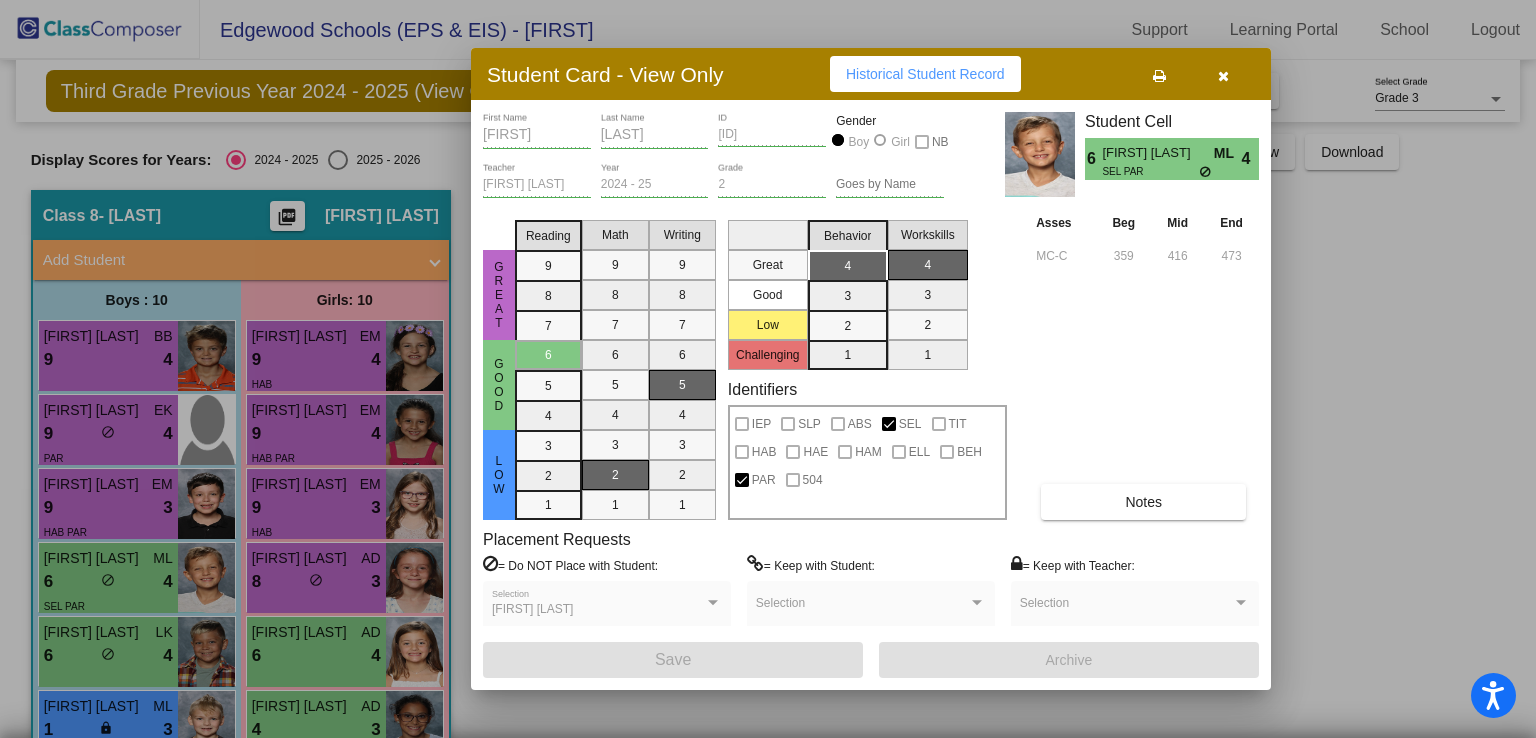 click on "Notes" at bounding box center (1143, 502) 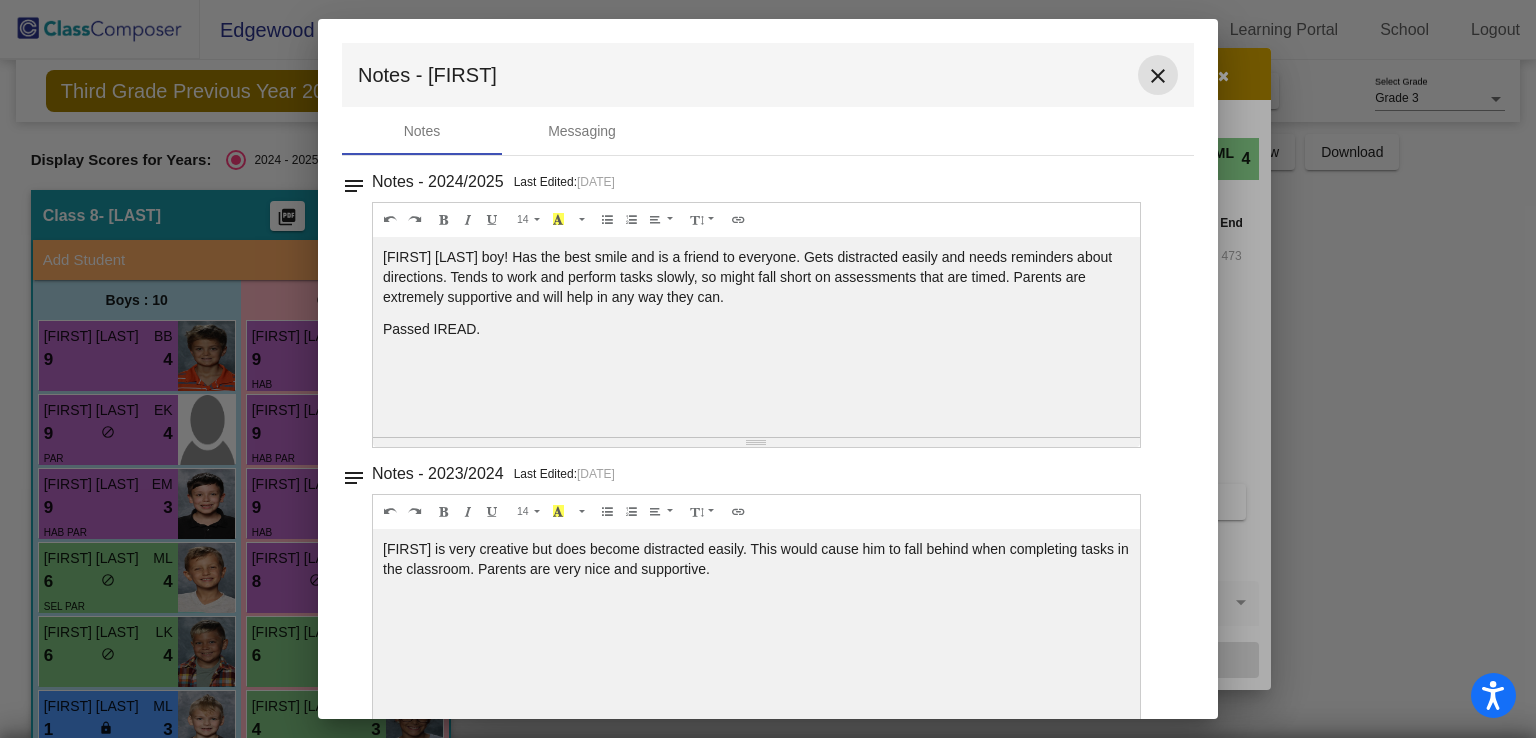 click on "close" at bounding box center [1158, 76] 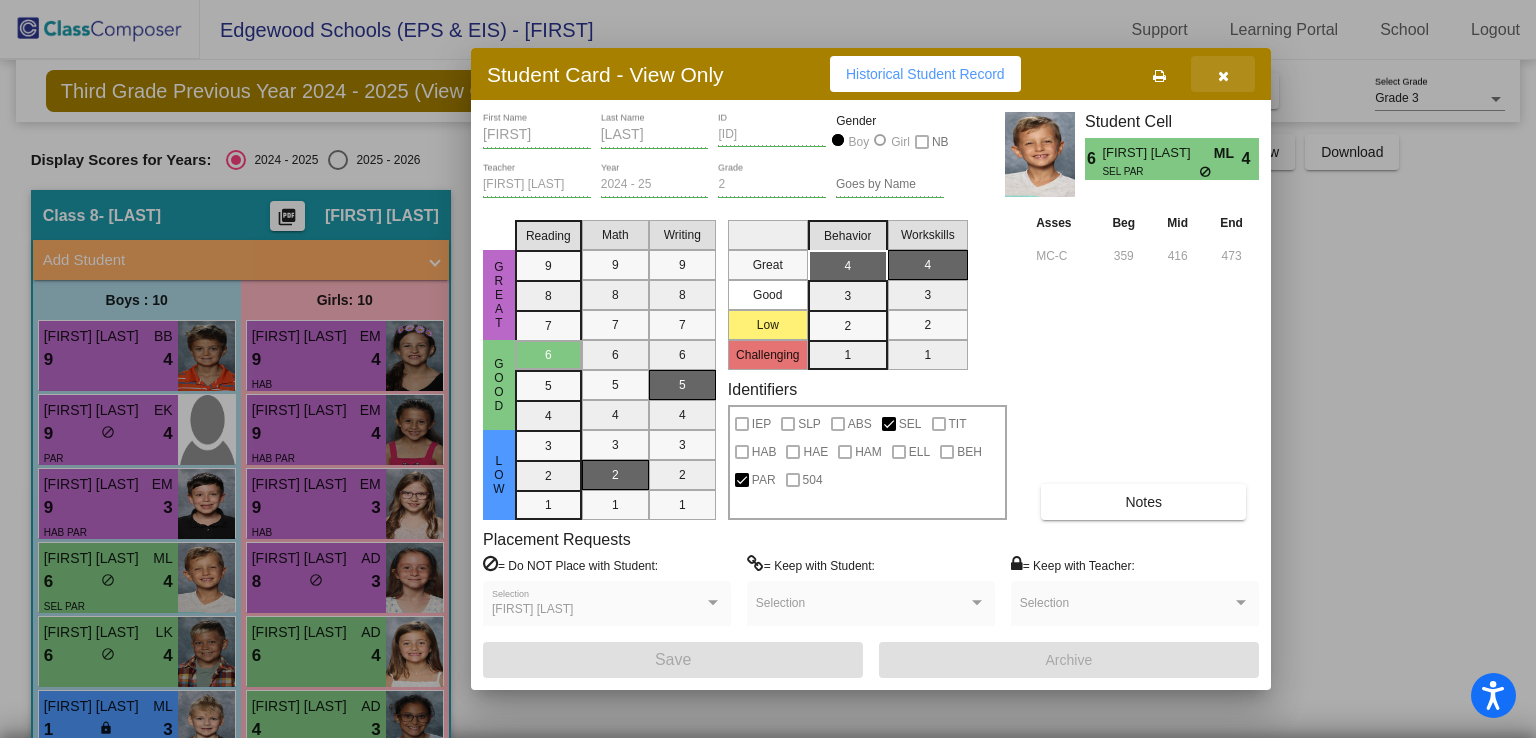click at bounding box center [1223, 74] 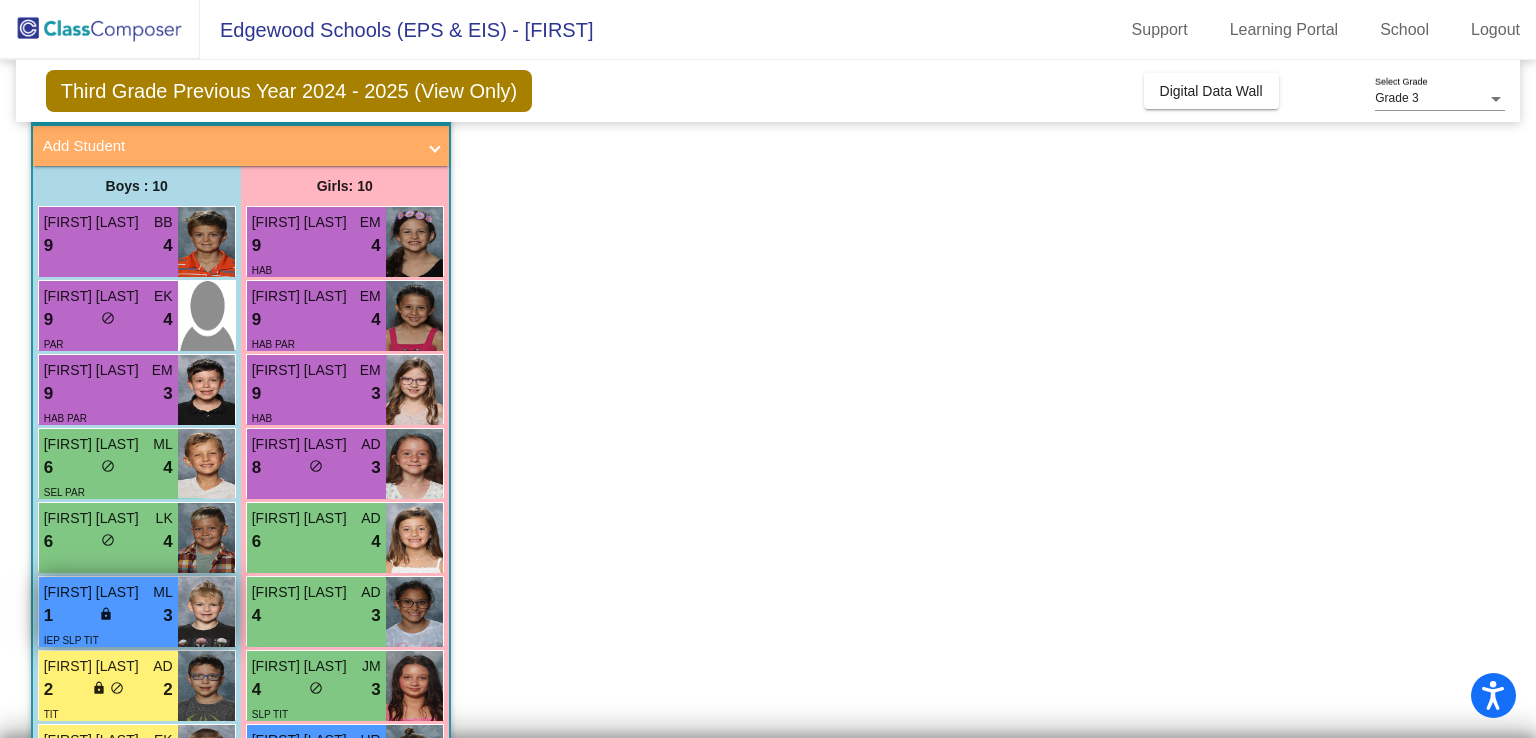 scroll, scrollTop: 200, scrollLeft: 0, axis: vertical 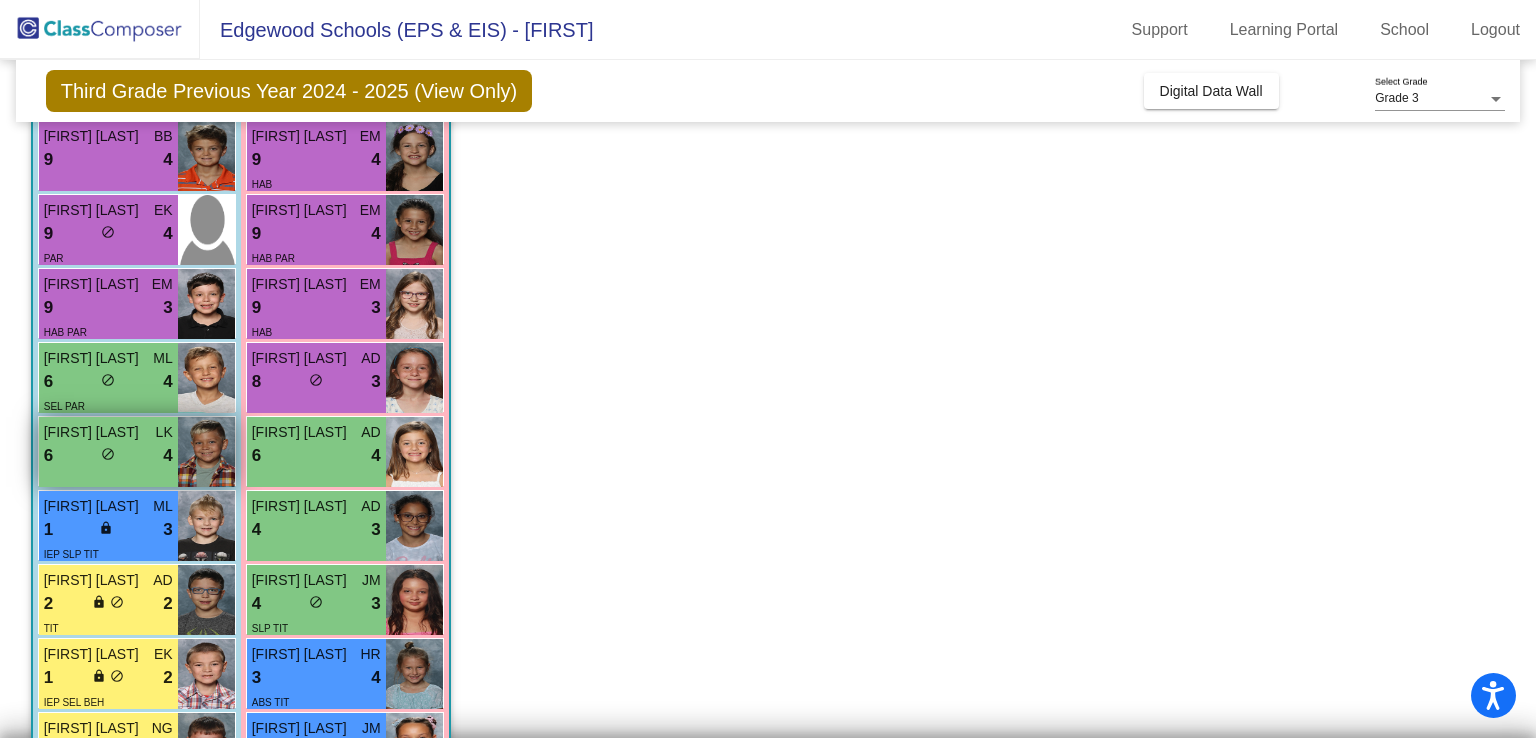 click on "[FIRST] [LAST]" at bounding box center [94, 432] 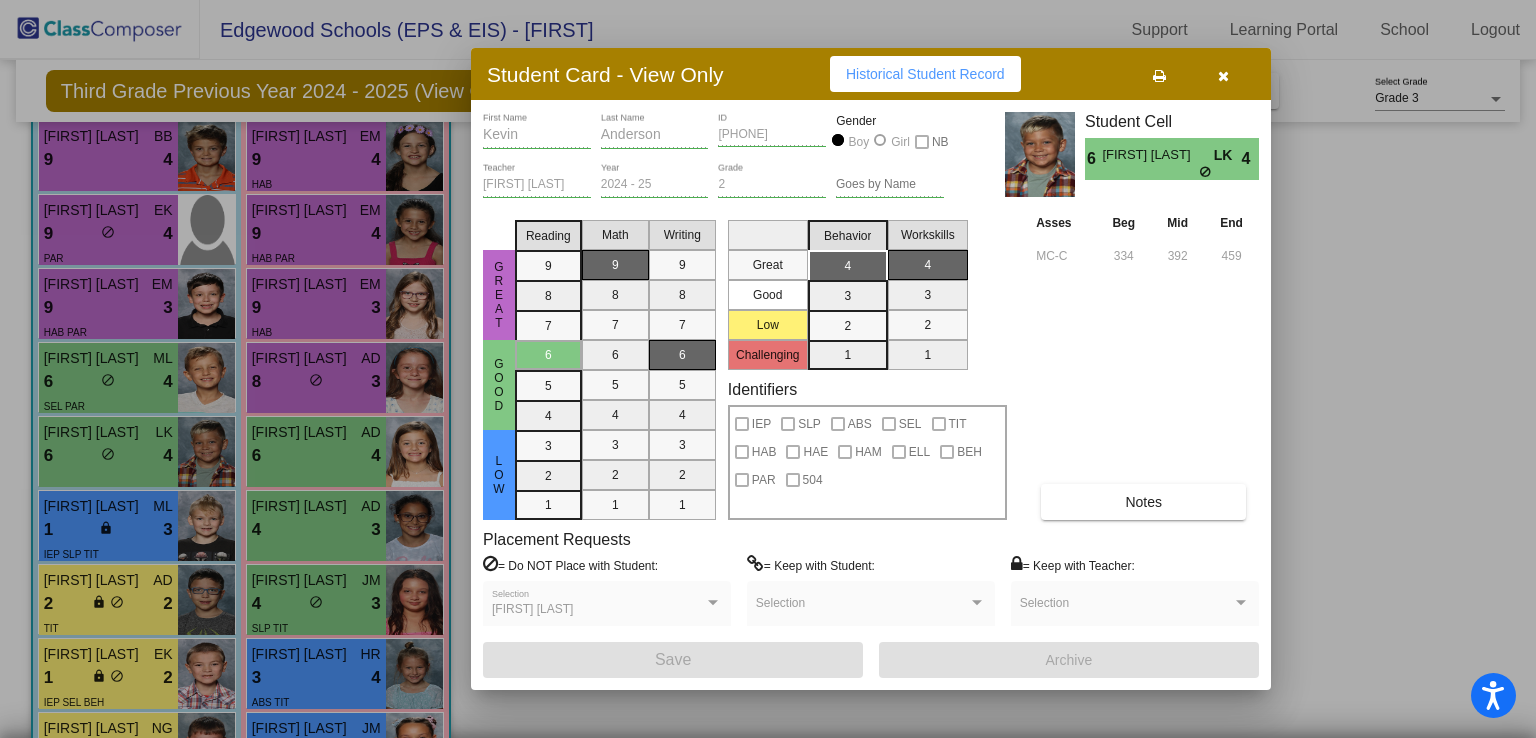 click at bounding box center [1223, 74] 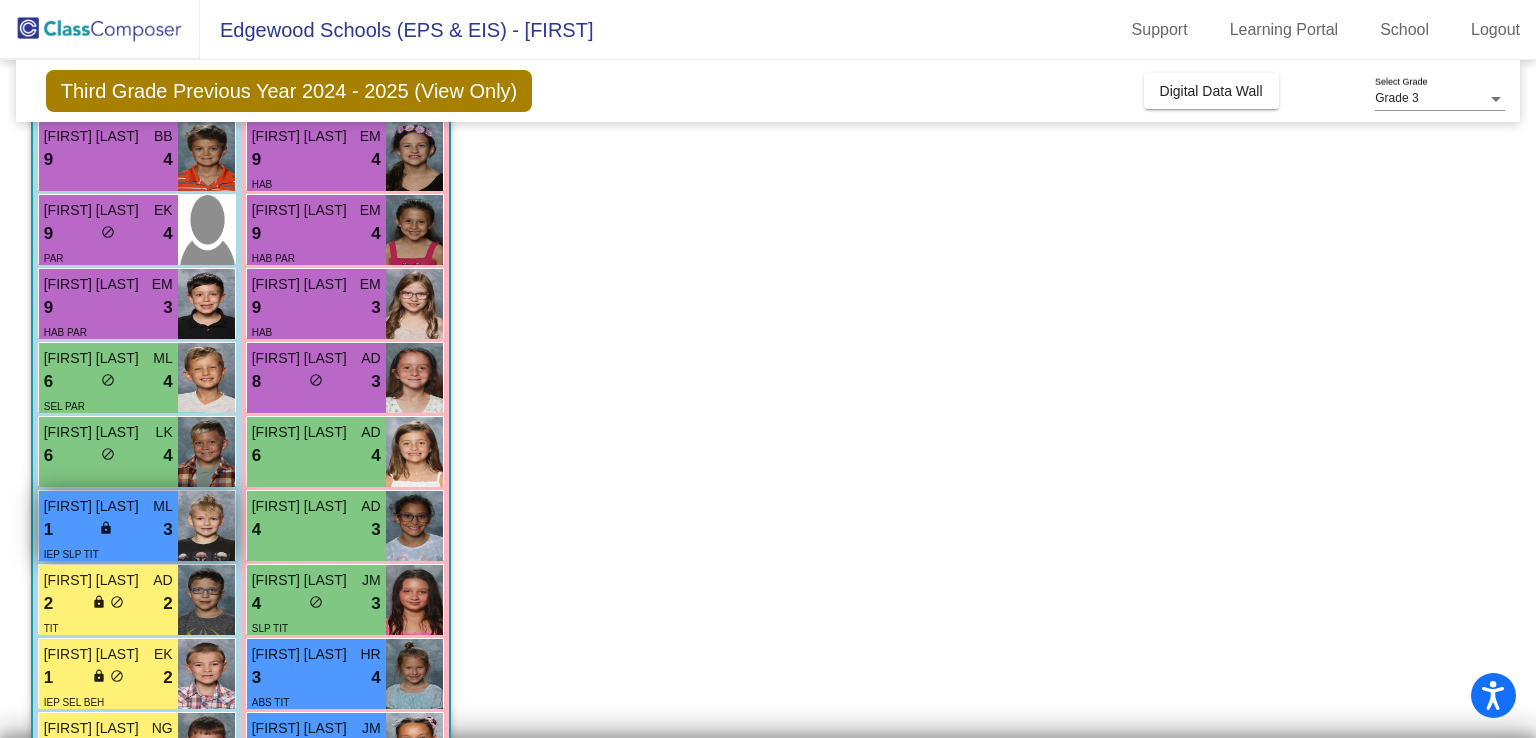 click on "IEP SLP TIT" at bounding box center (108, 553) 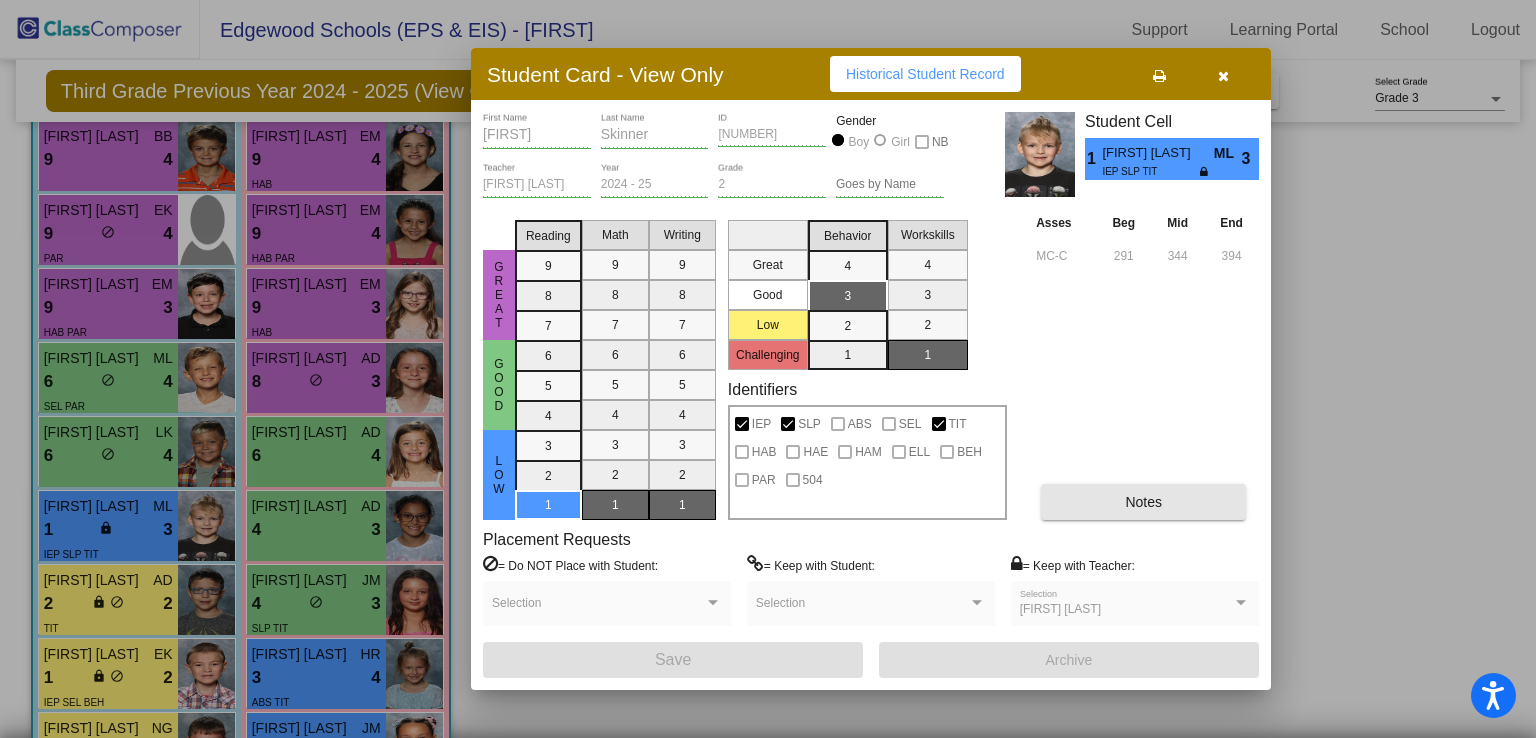 click on "Notes" at bounding box center (1143, 502) 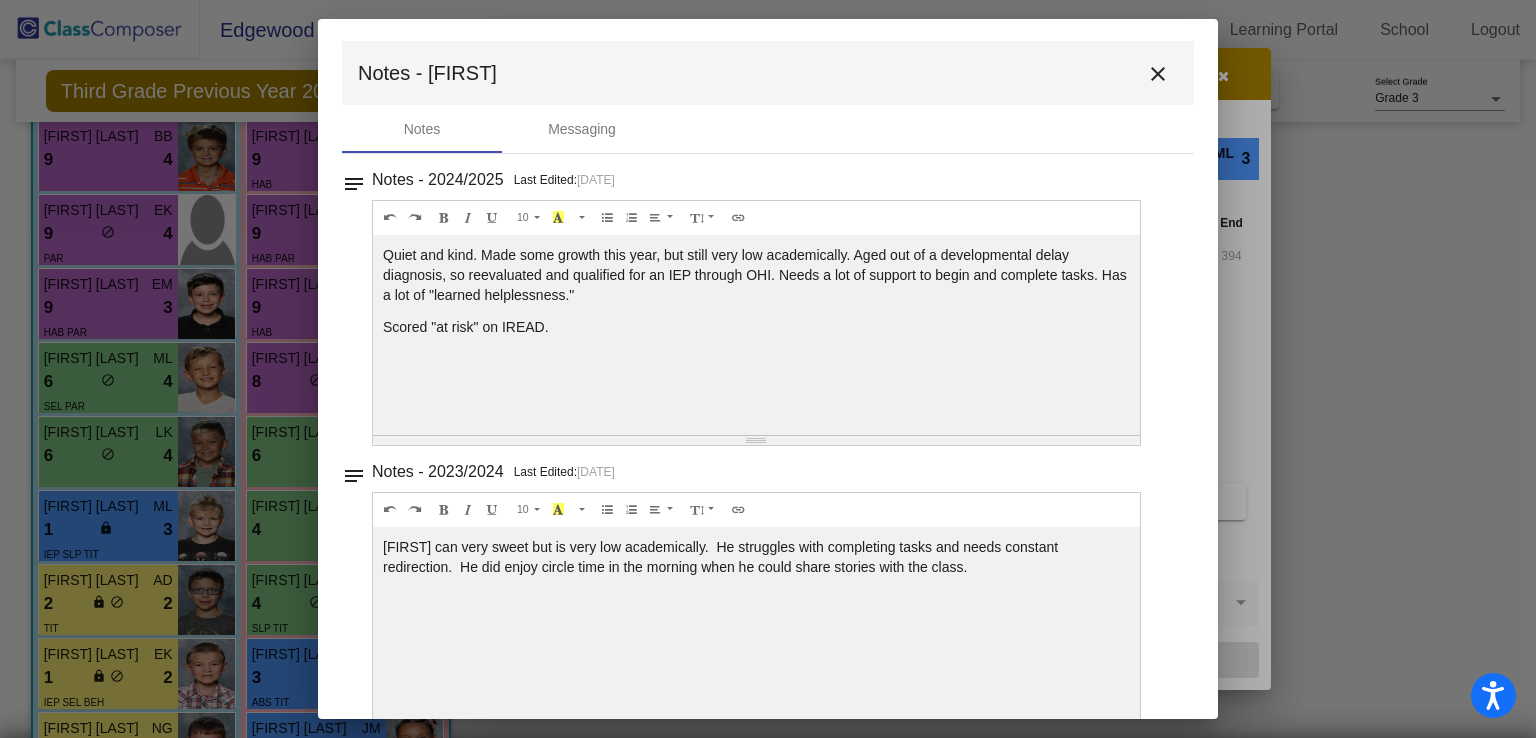 scroll, scrollTop: 0, scrollLeft: 0, axis: both 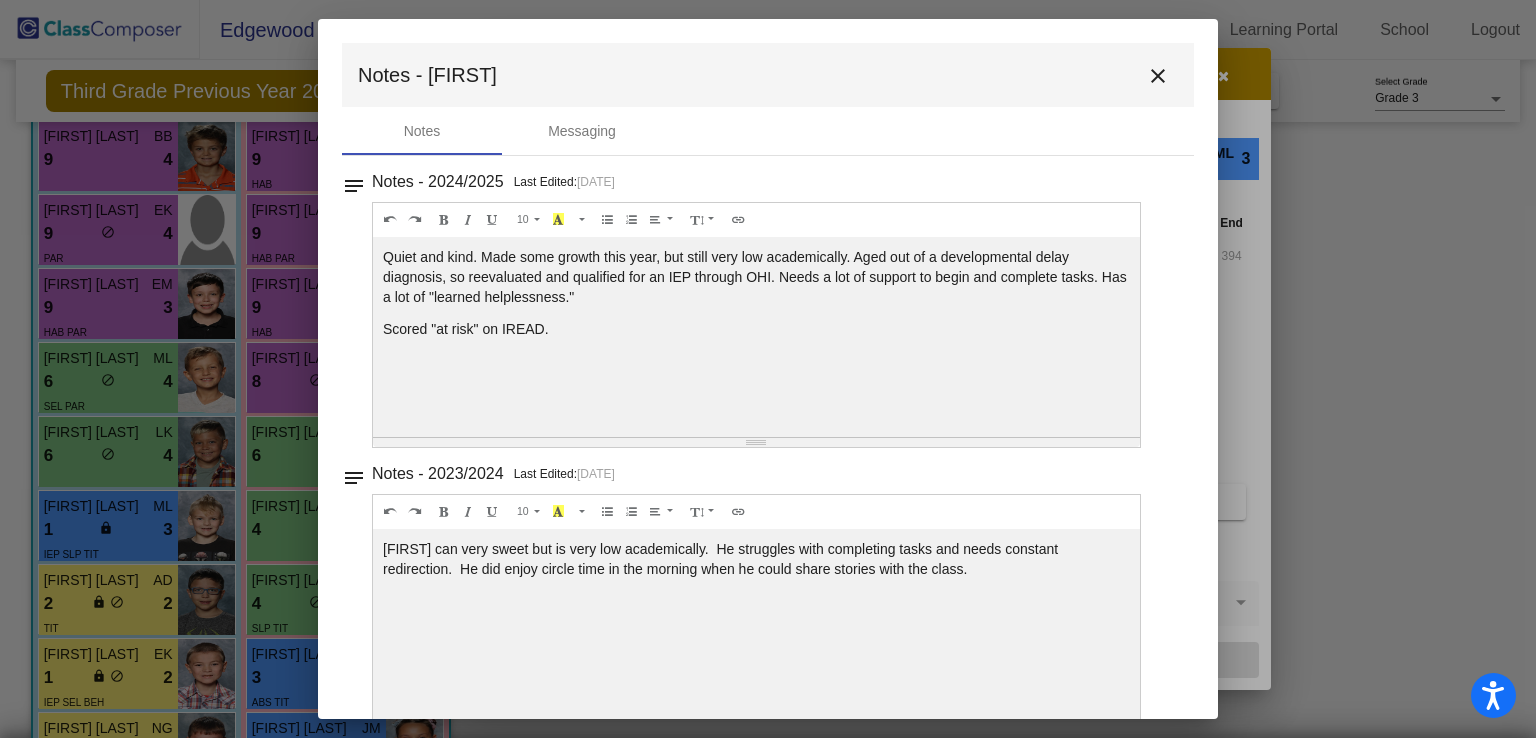 click on "close" at bounding box center [1158, 76] 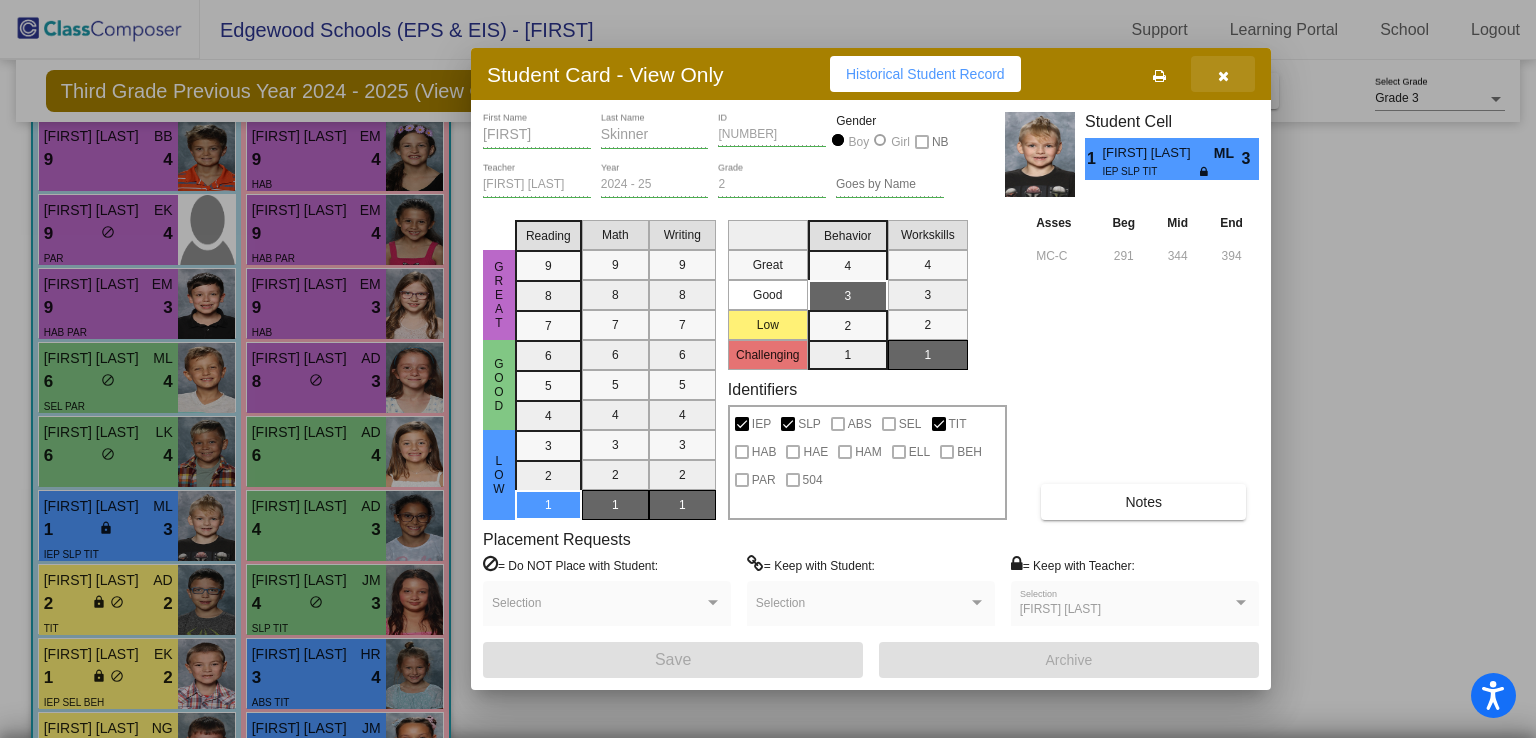 click at bounding box center [1223, 74] 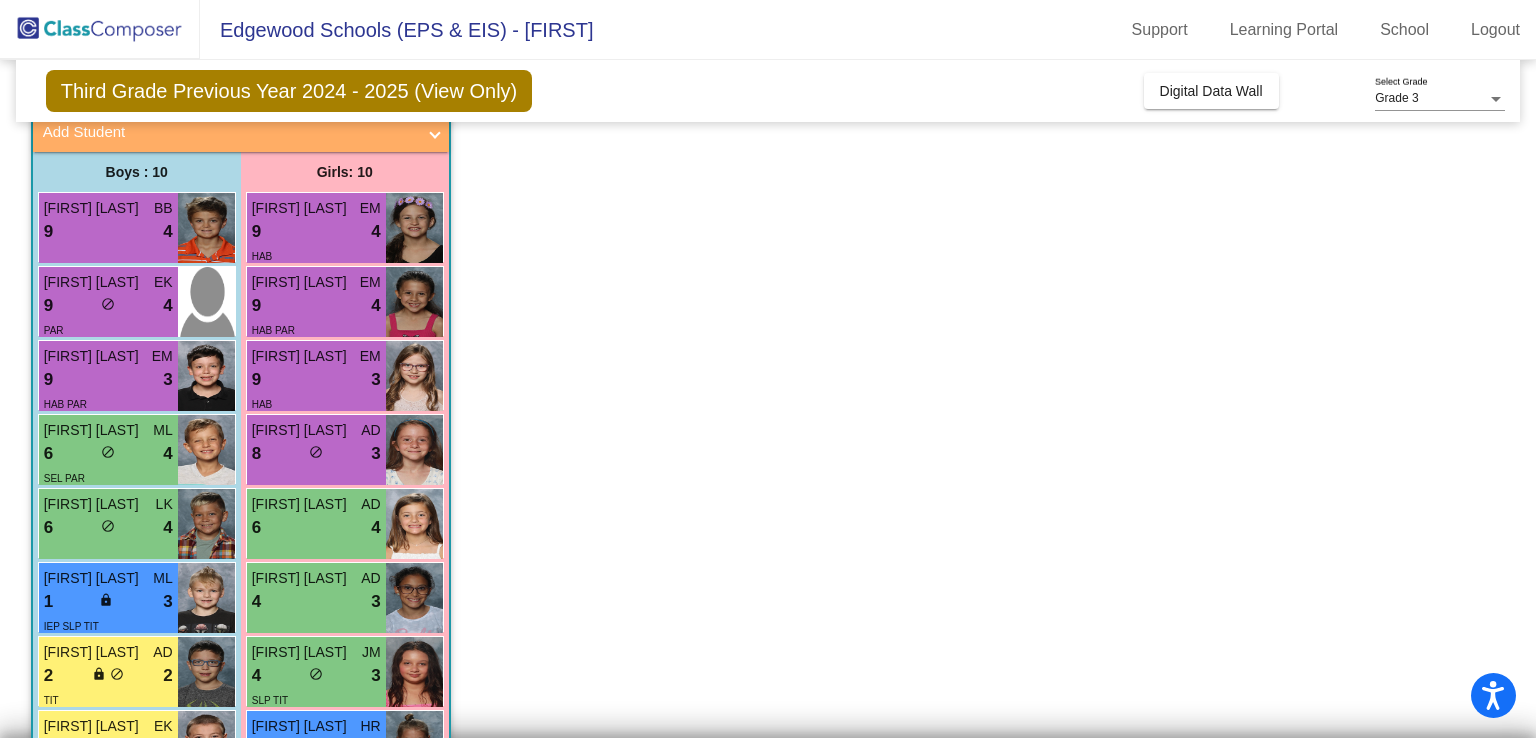 scroll, scrollTop: 53, scrollLeft: 0, axis: vertical 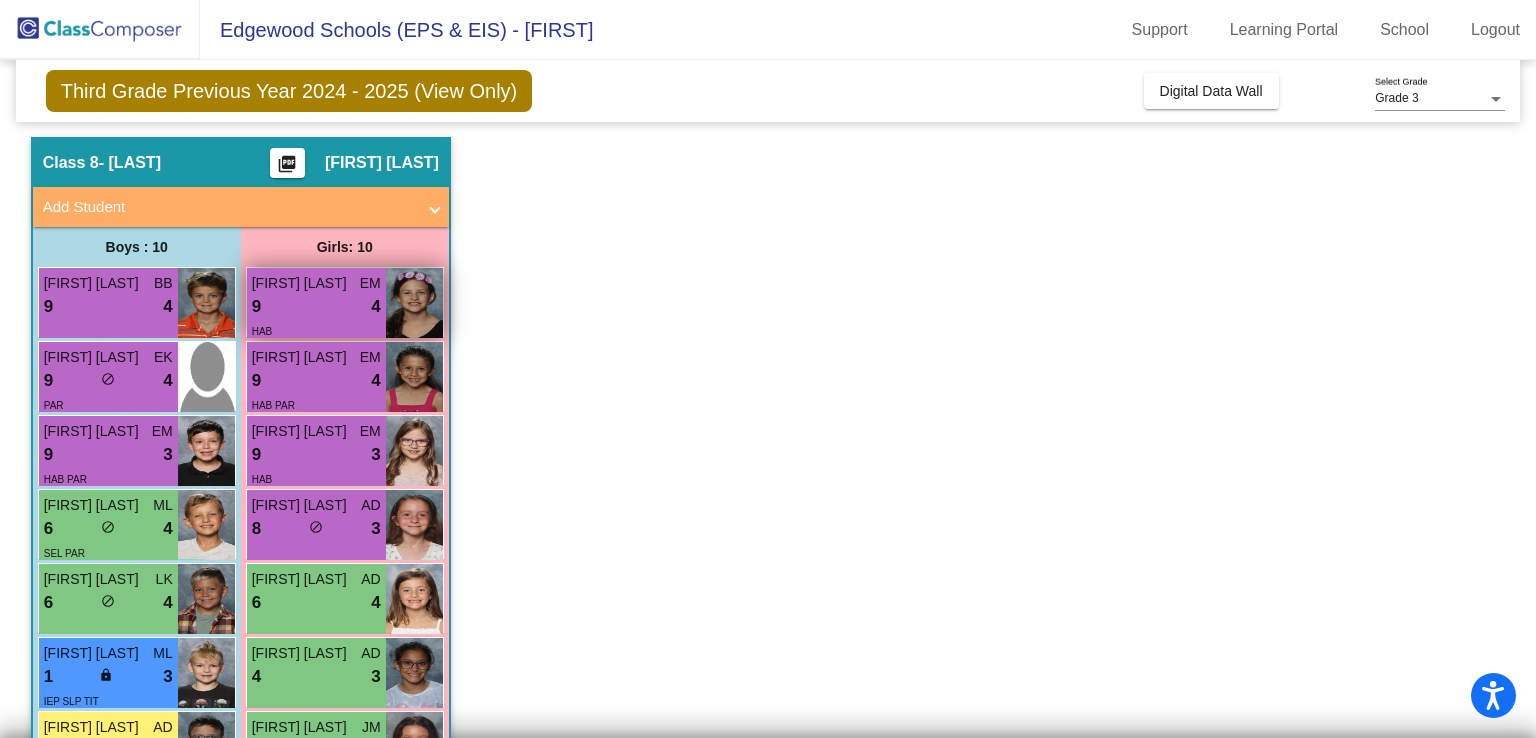click on "9 lock do_not_disturb_alt 4" at bounding box center [316, 307] 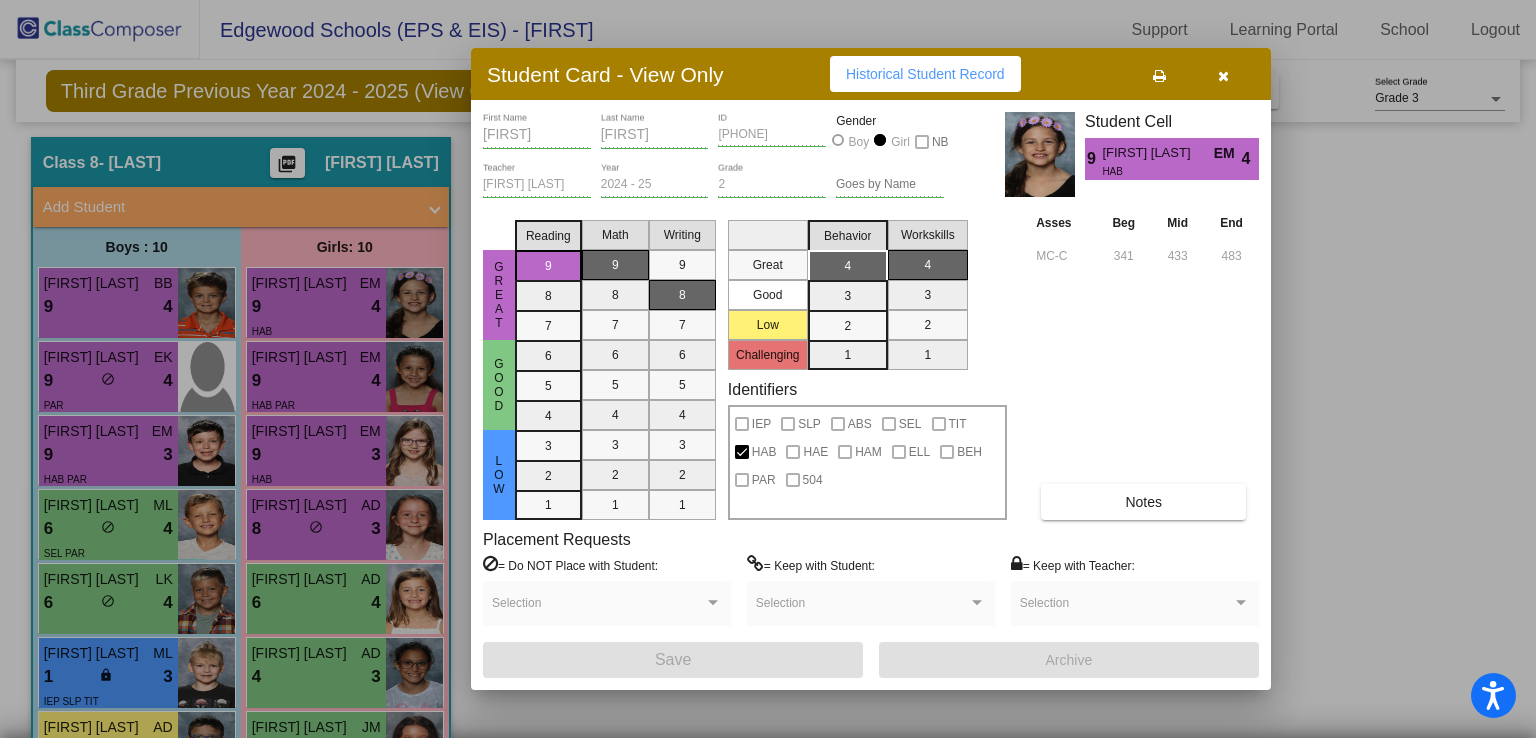 click on "Notes" at bounding box center (1143, 502) 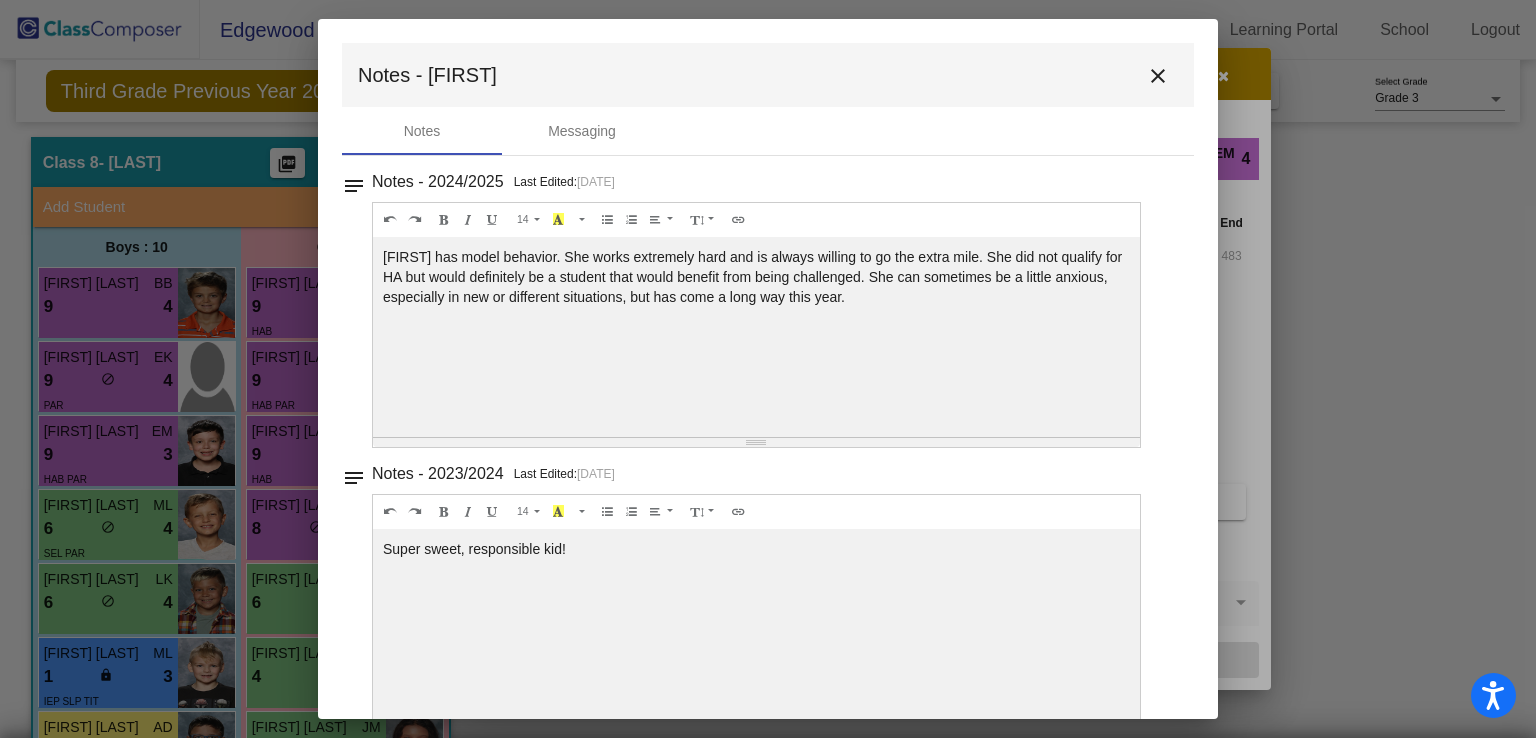 click on "close" at bounding box center (1158, 75) 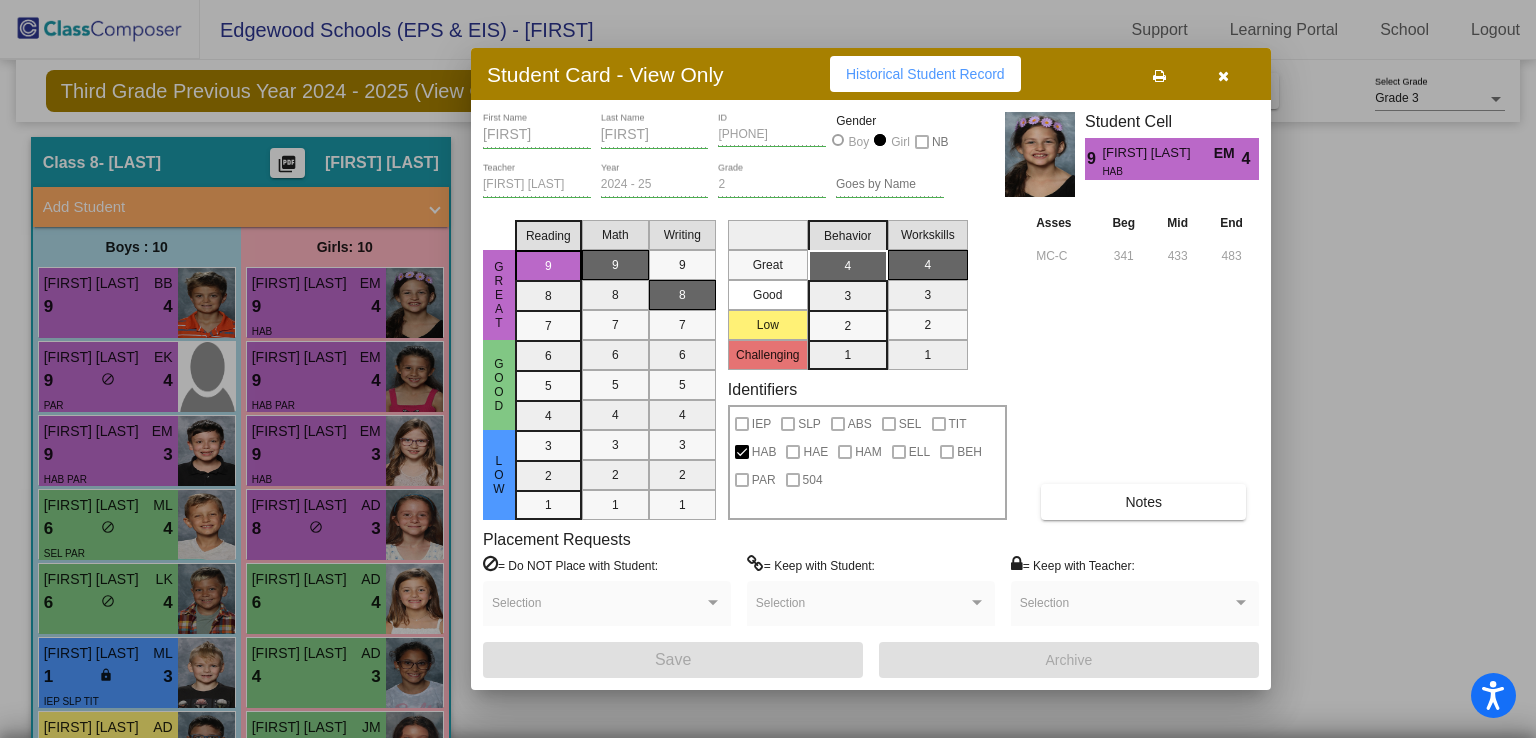 click at bounding box center [1223, 74] 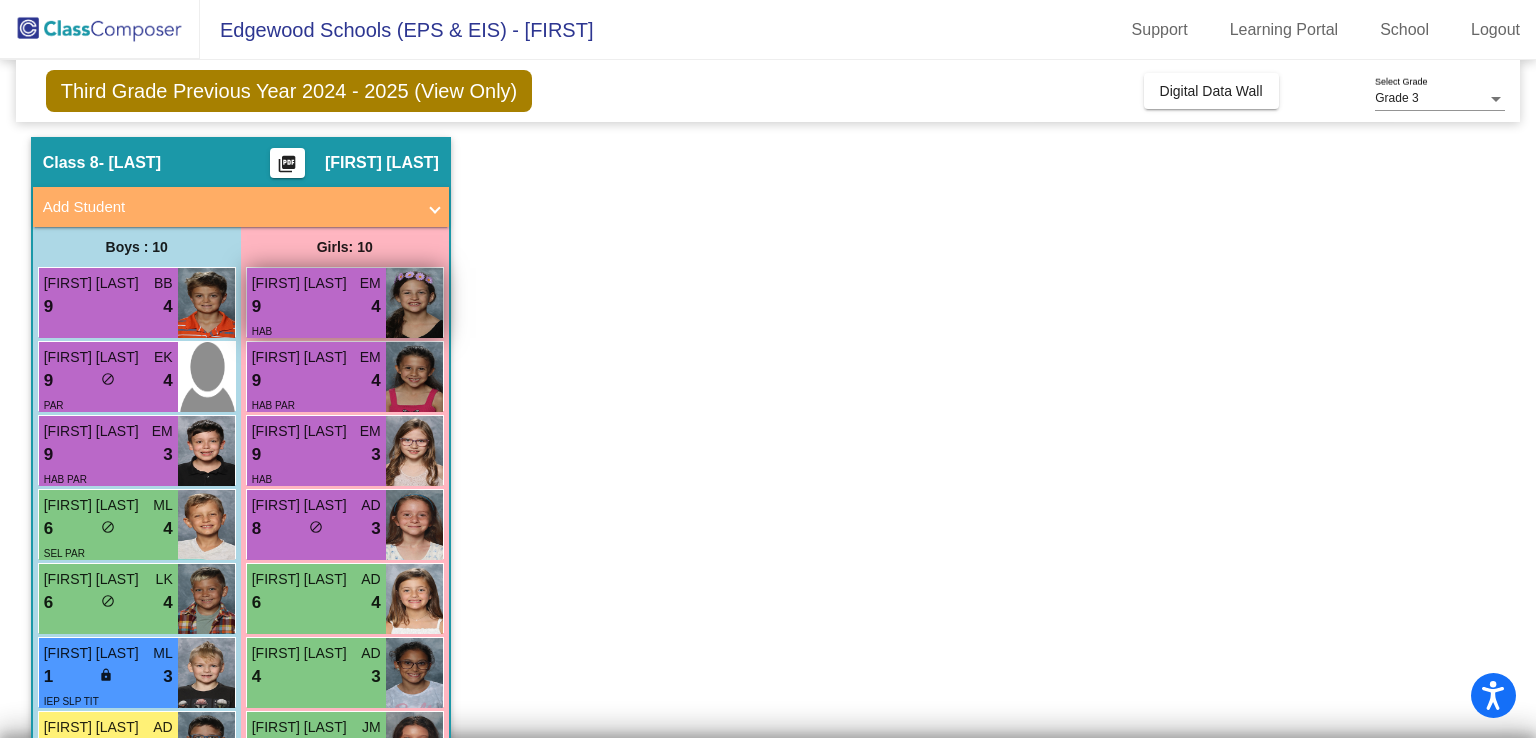 click at bounding box center (414, 303) 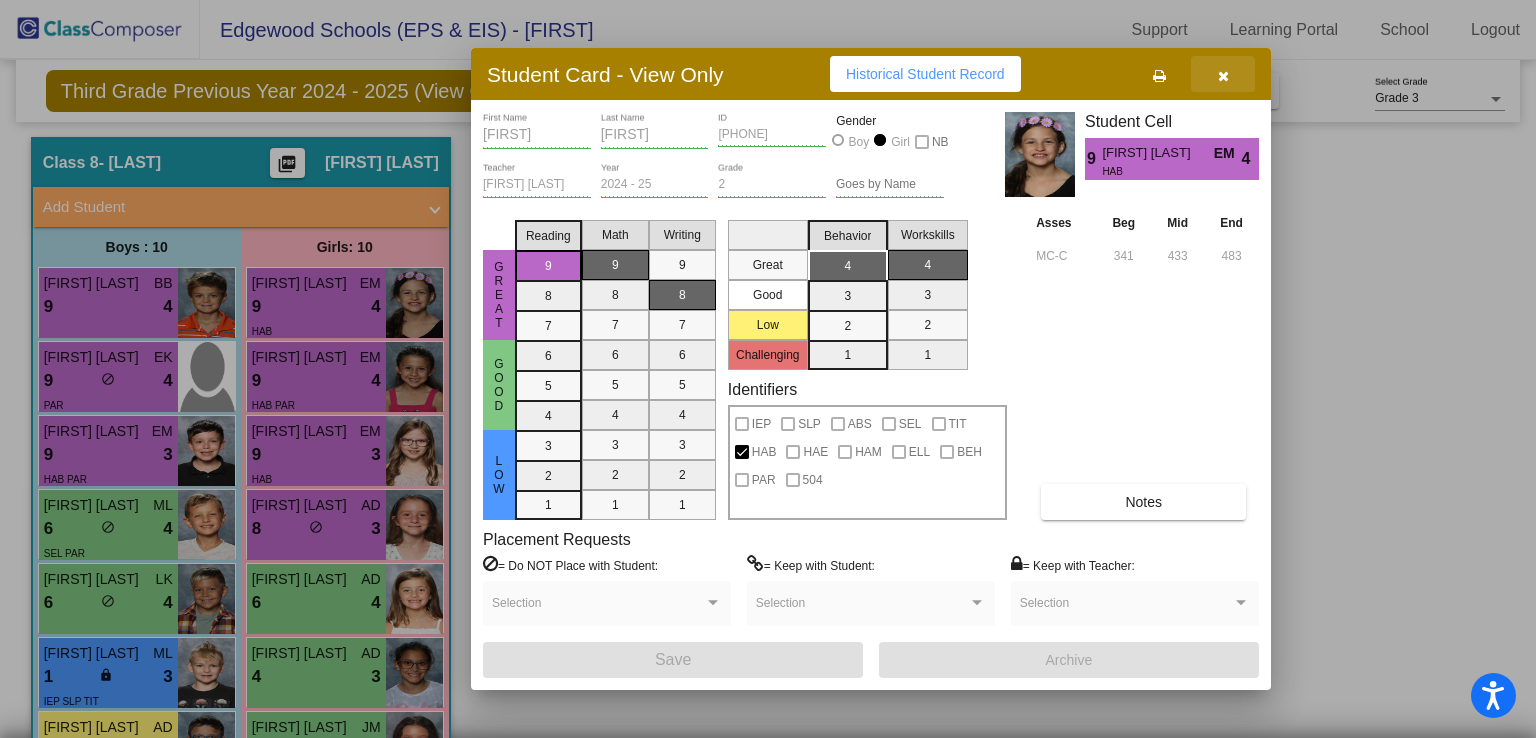 click at bounding box center [1223, 74] 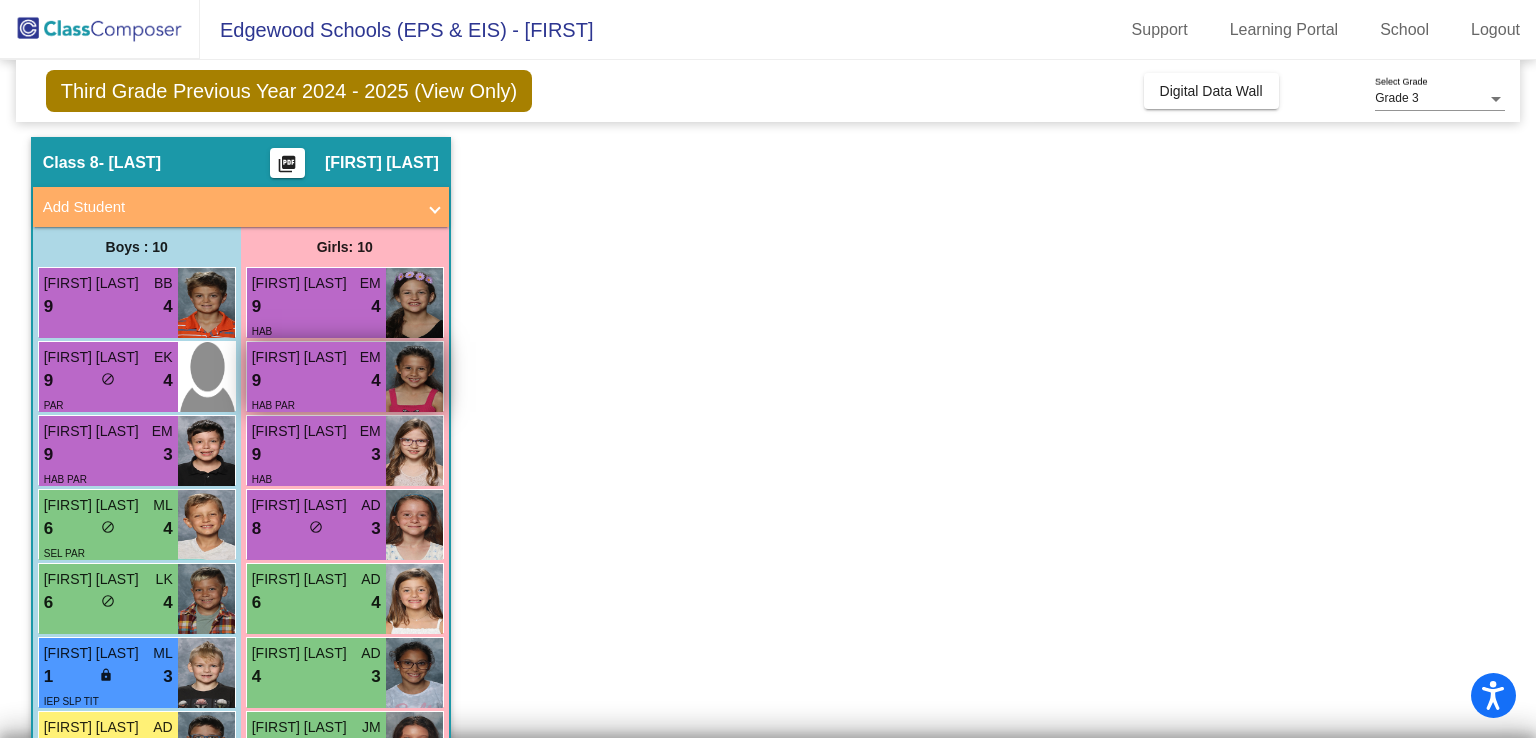 click on "[FIRST] [LAST]" at bounding box center [302, 357] 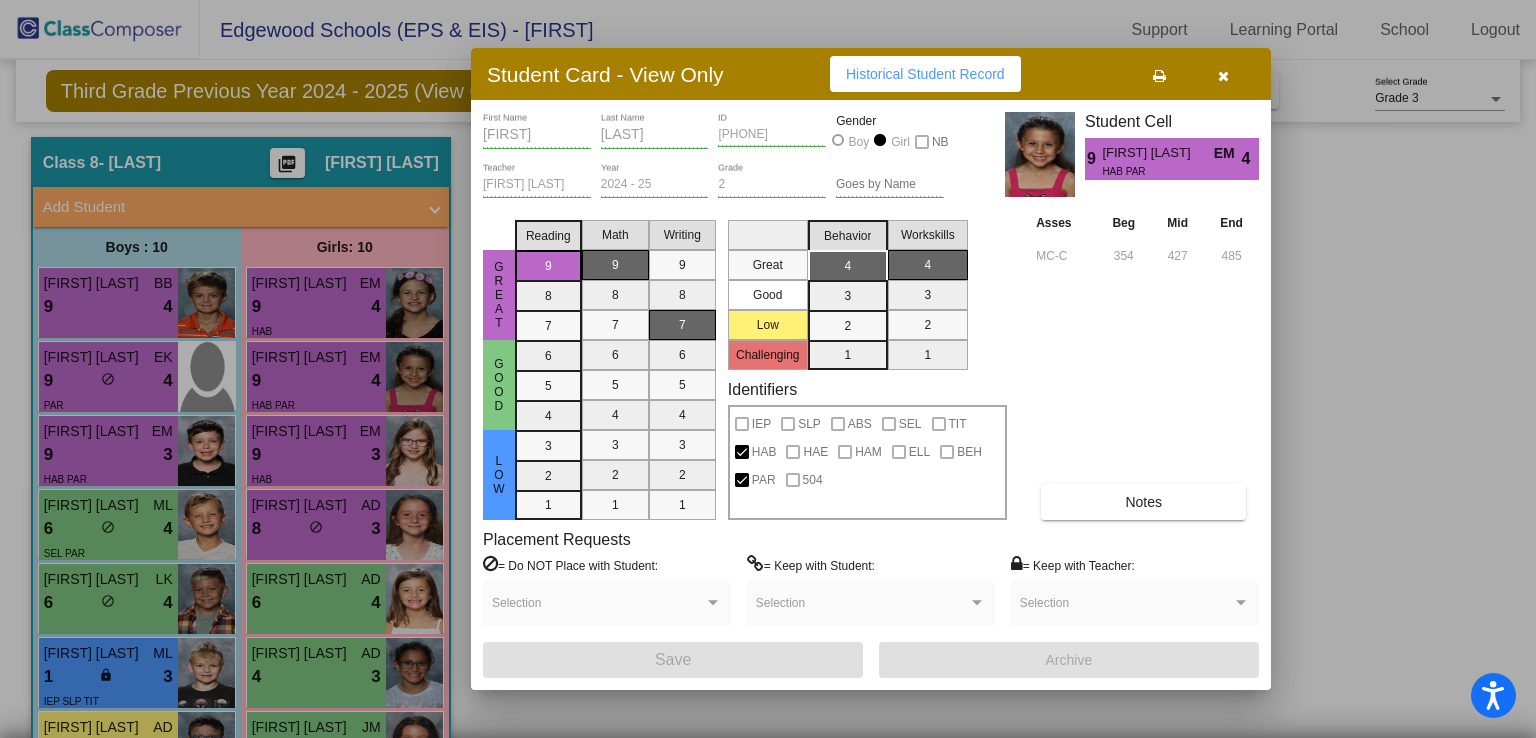 click on "Notes" at bounding box center [1143, 502] 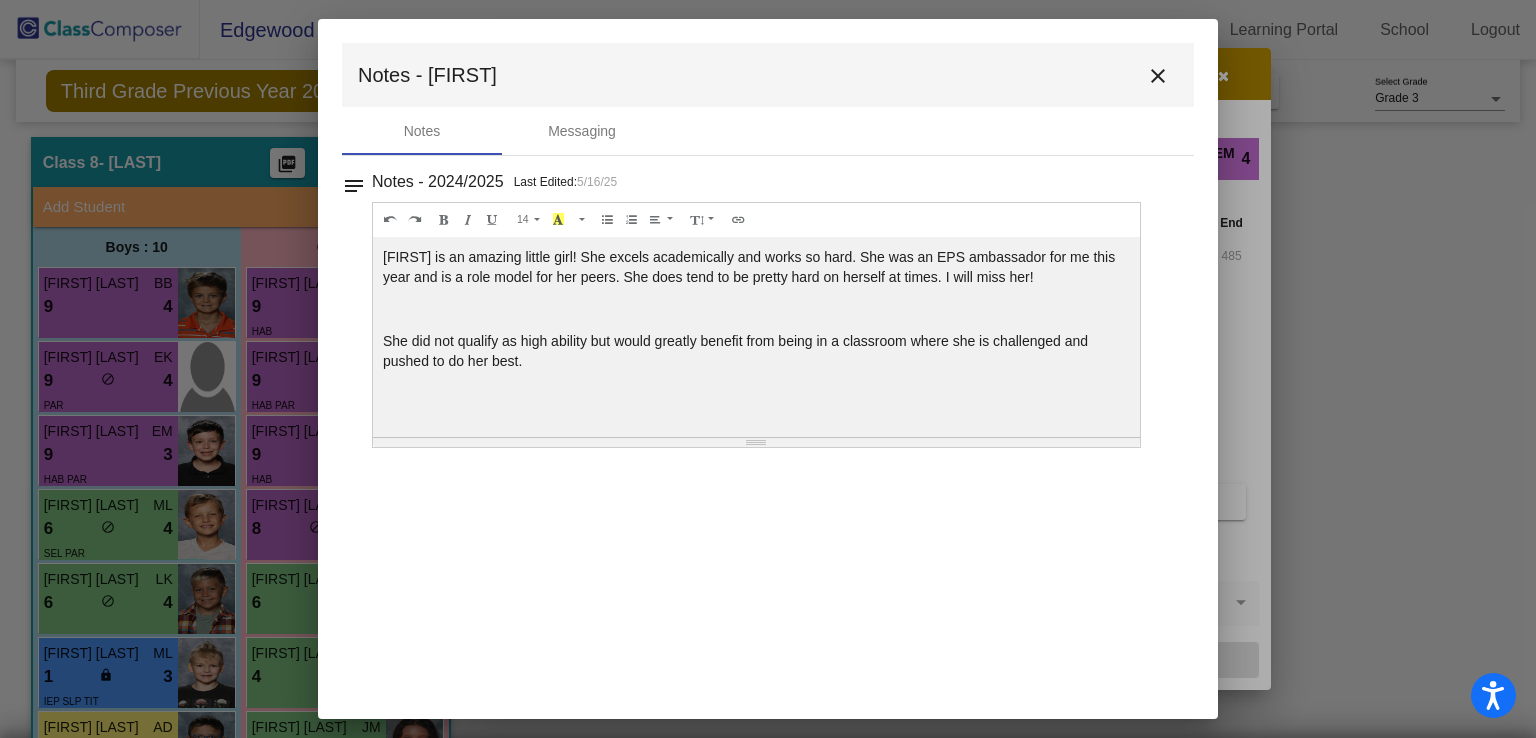 click on "close" at bounding box center (1158, 75) 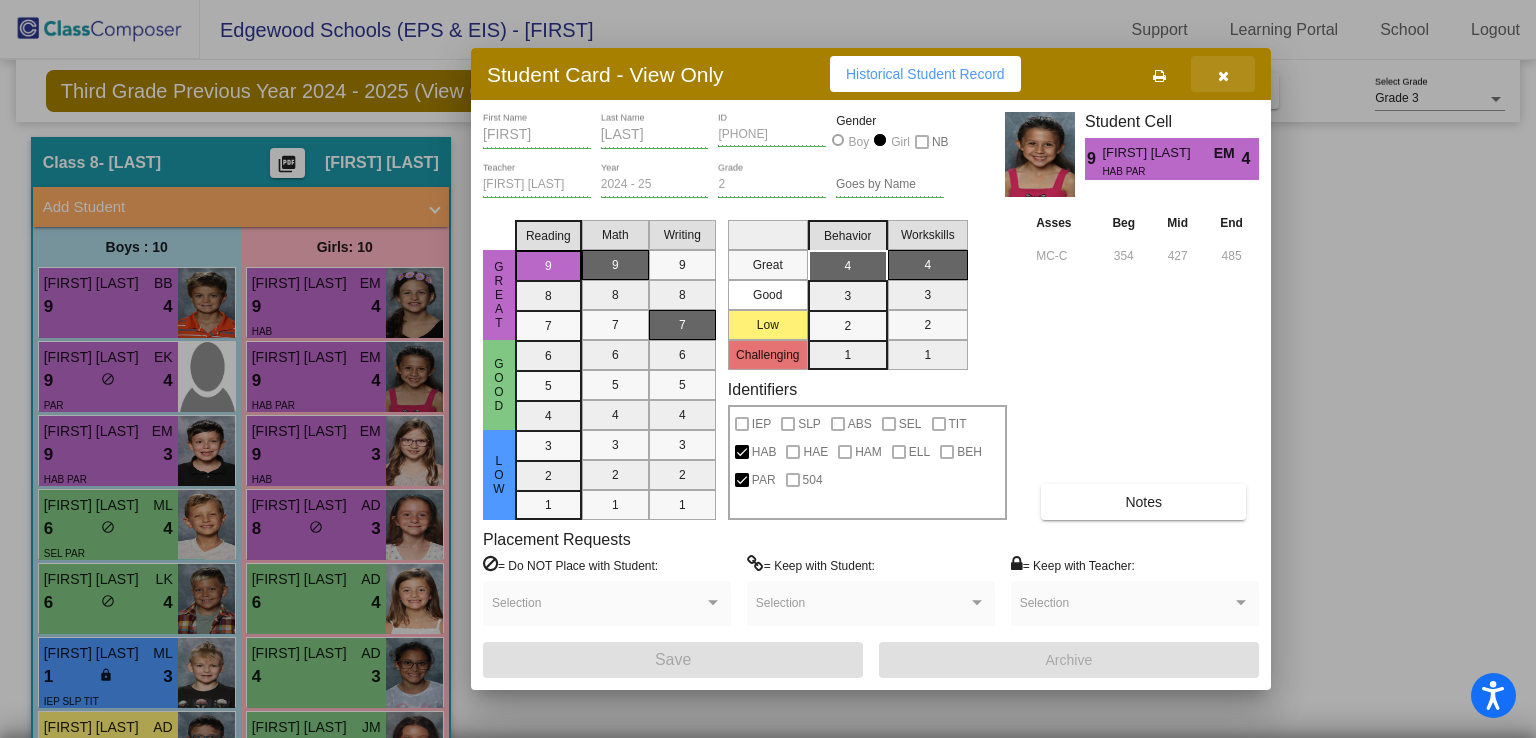 click at bounding box center [1223, 74] 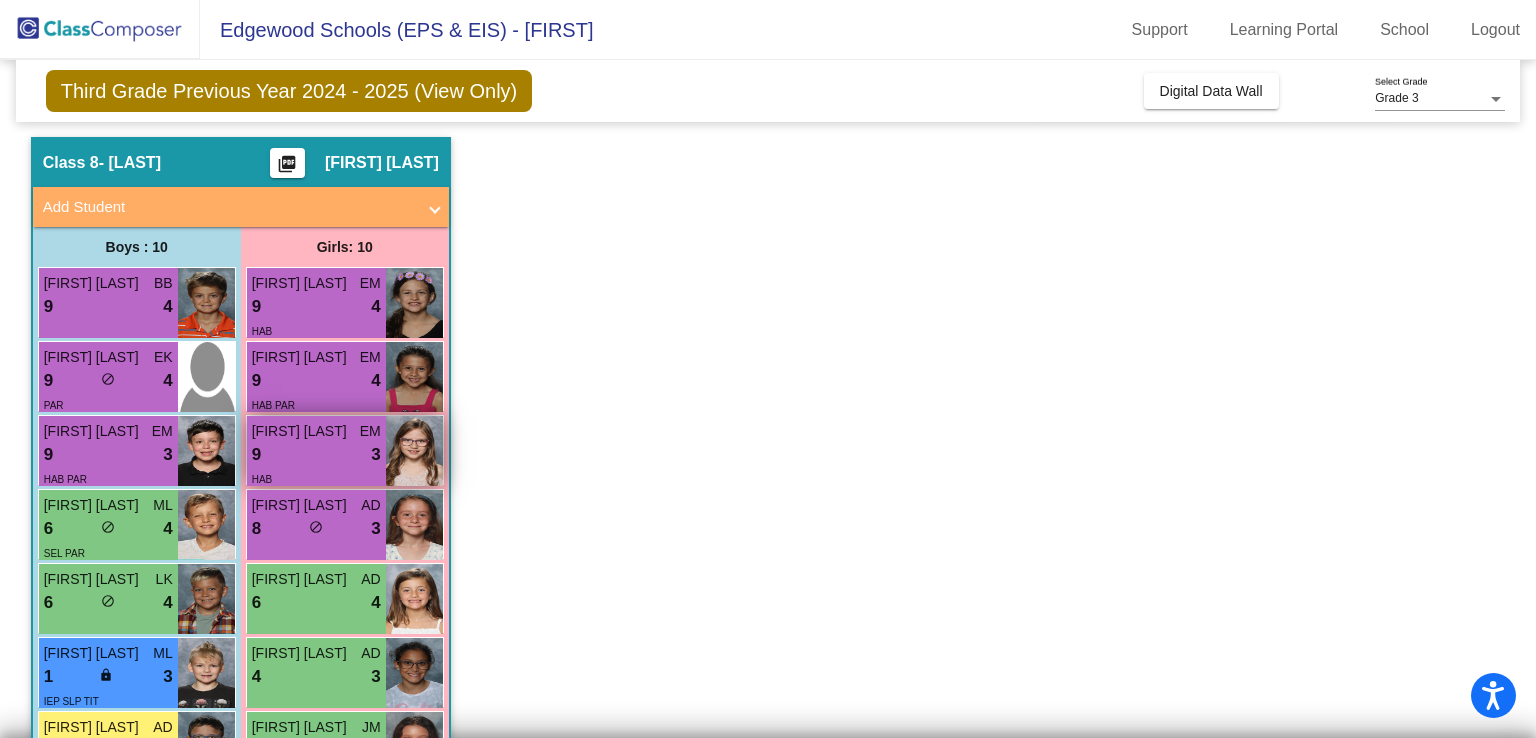 click on "9 lock do_not_disturb_alt 3" at bounding box center (316, 455) 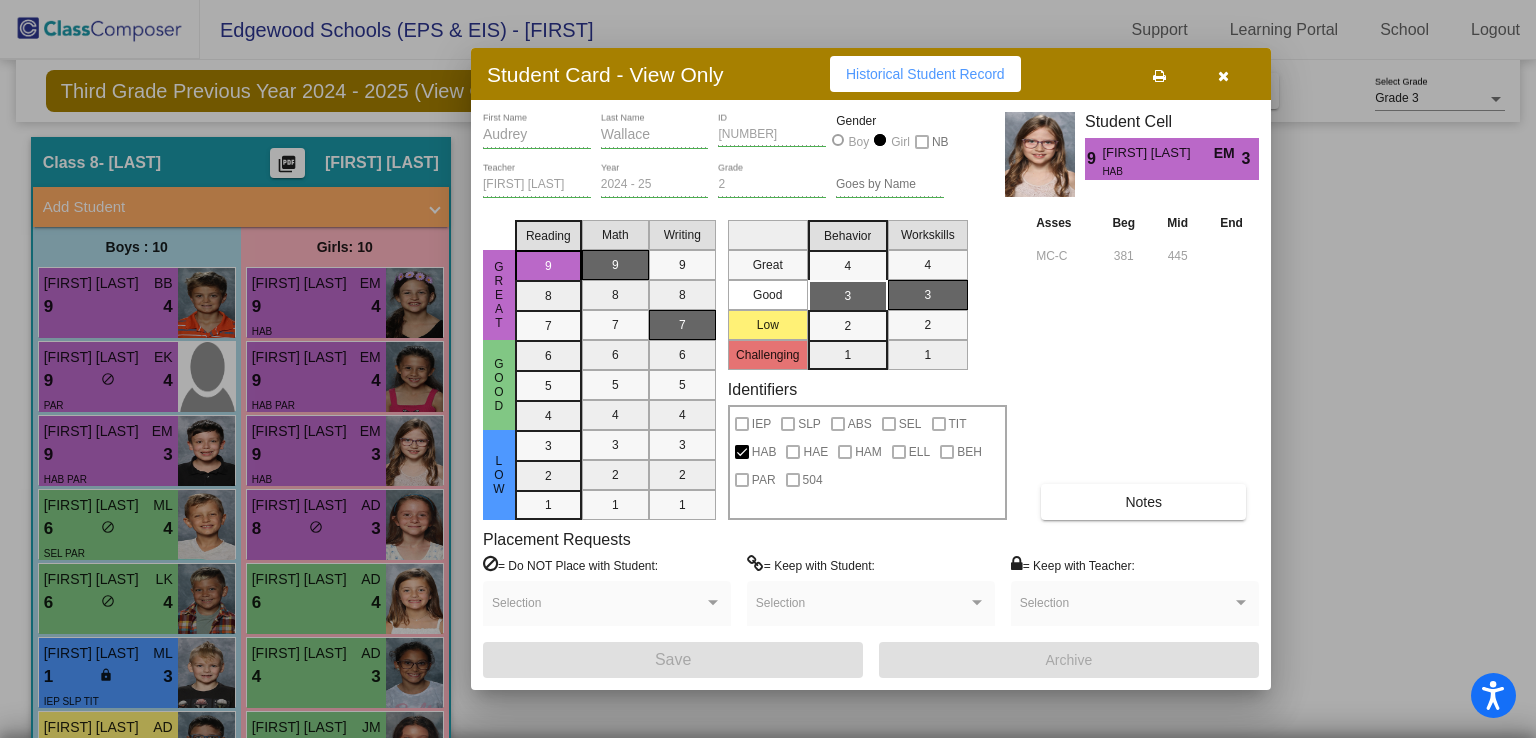 click on "Notes" at bounding box center (1143, 502) 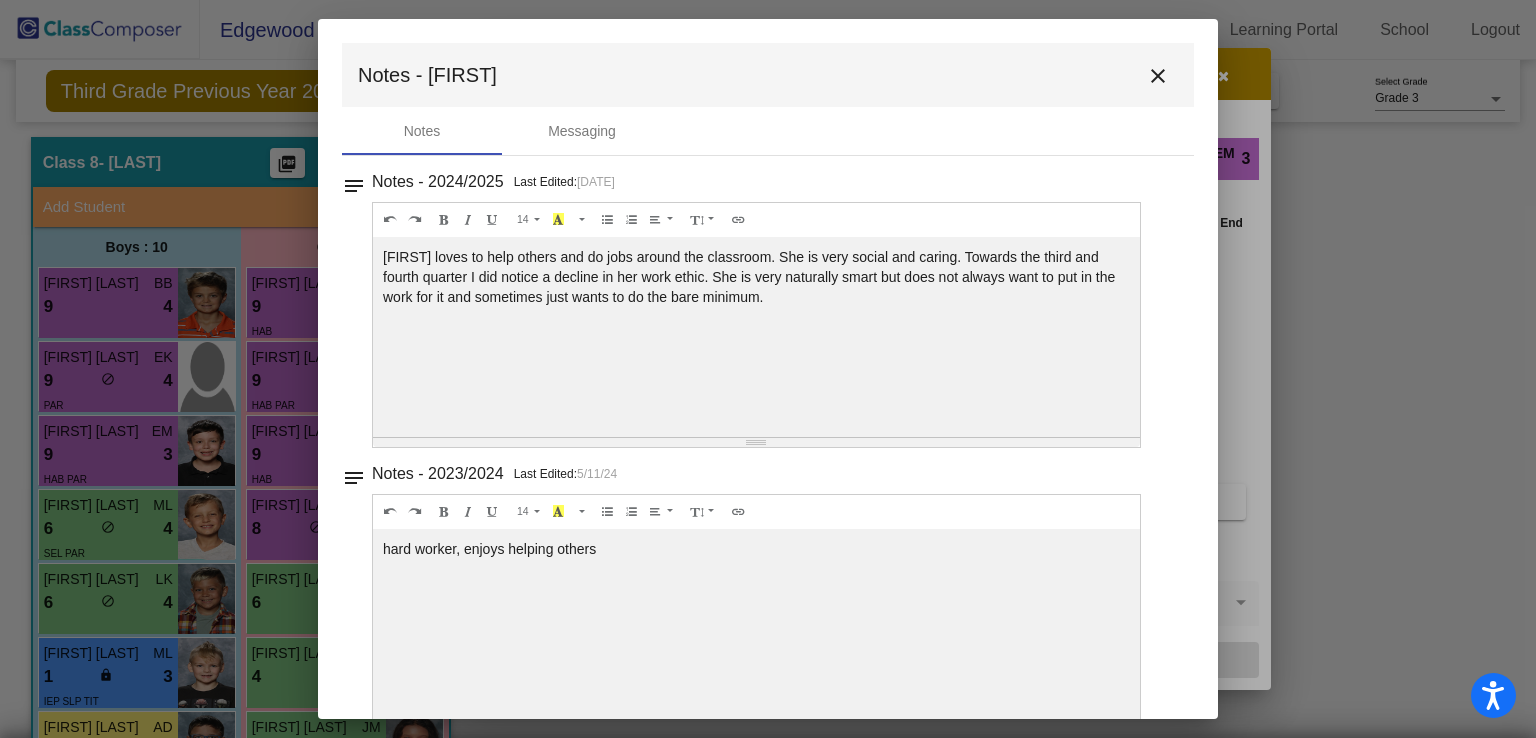 click on "close" at bounding box center [1158, 76] 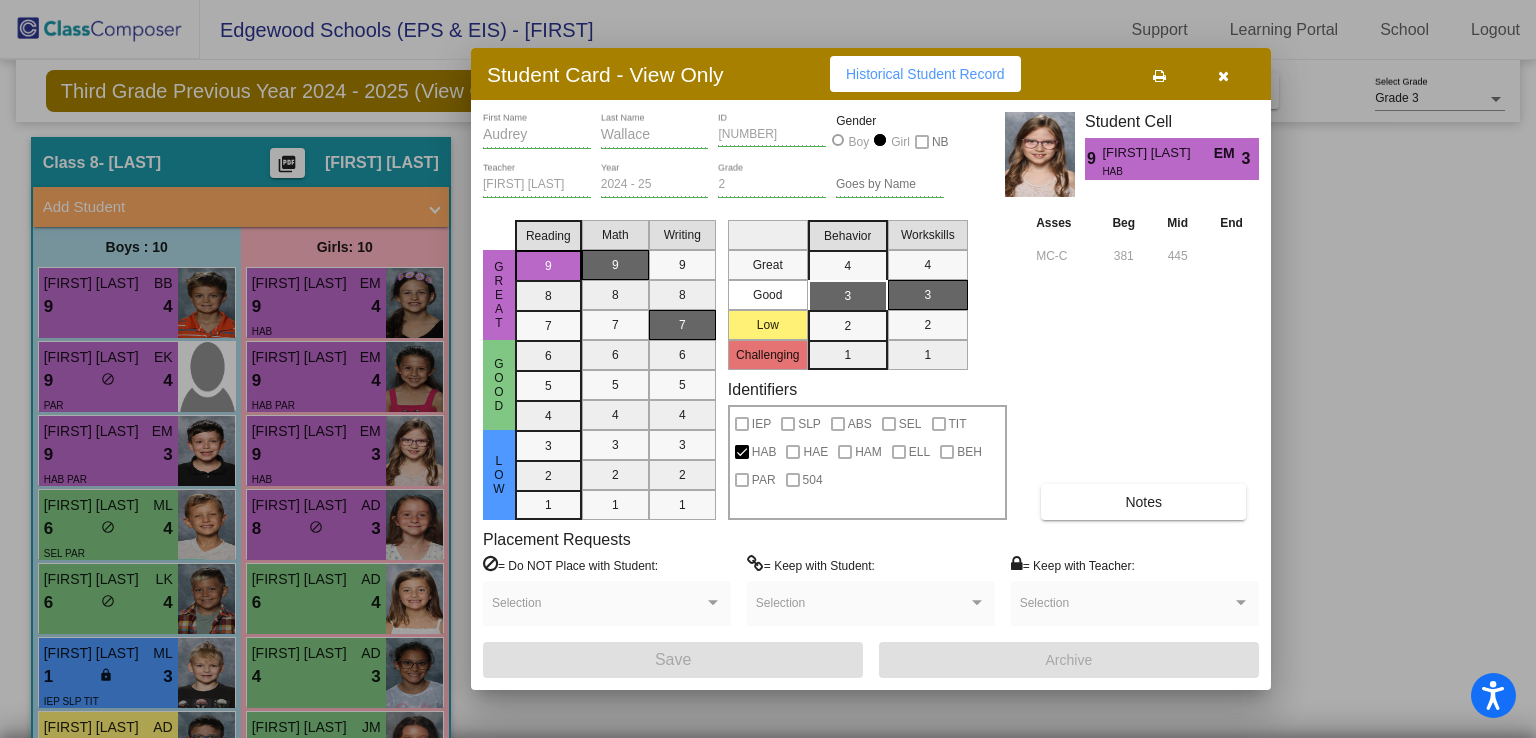 click at bounding box center [1223, 74] 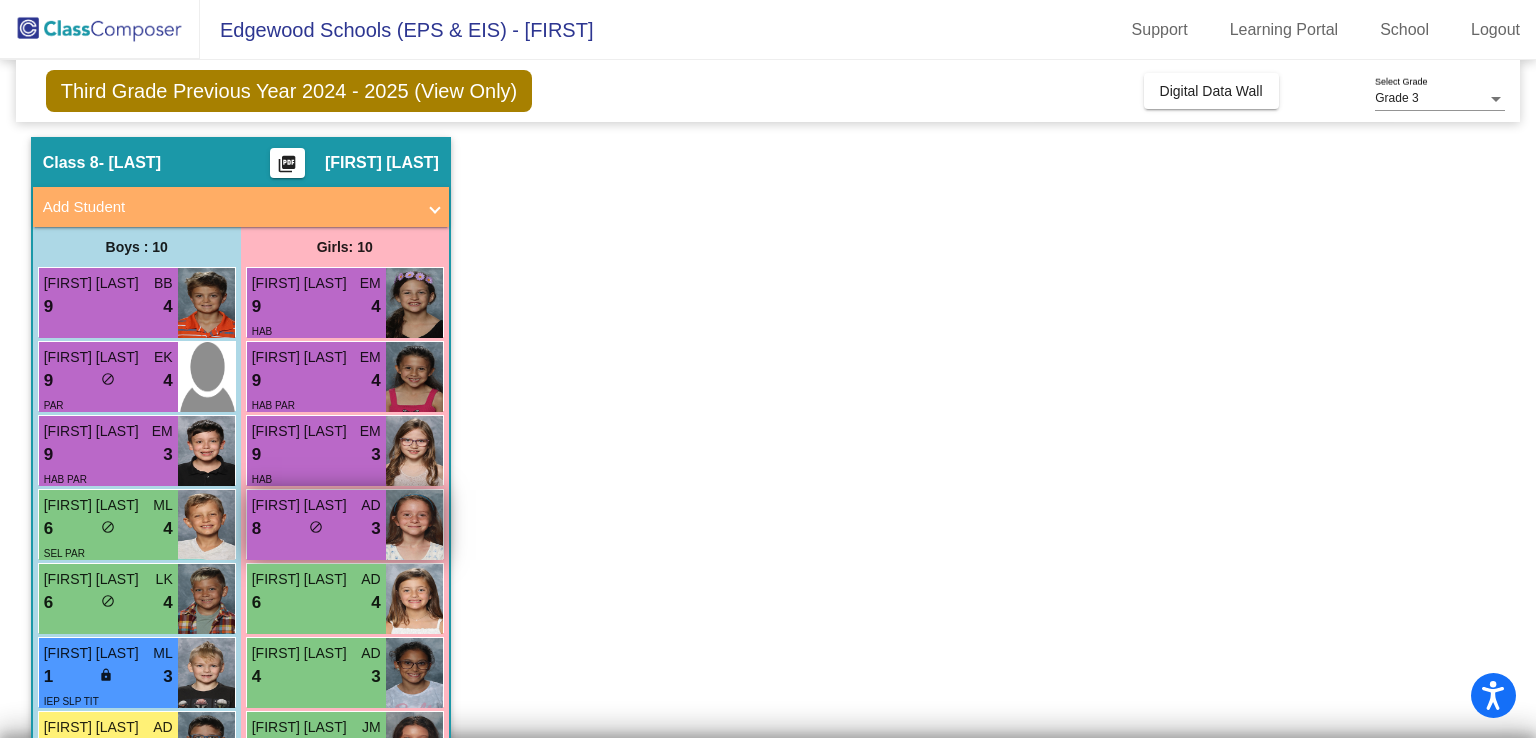 click at bounding box center (414, 525) 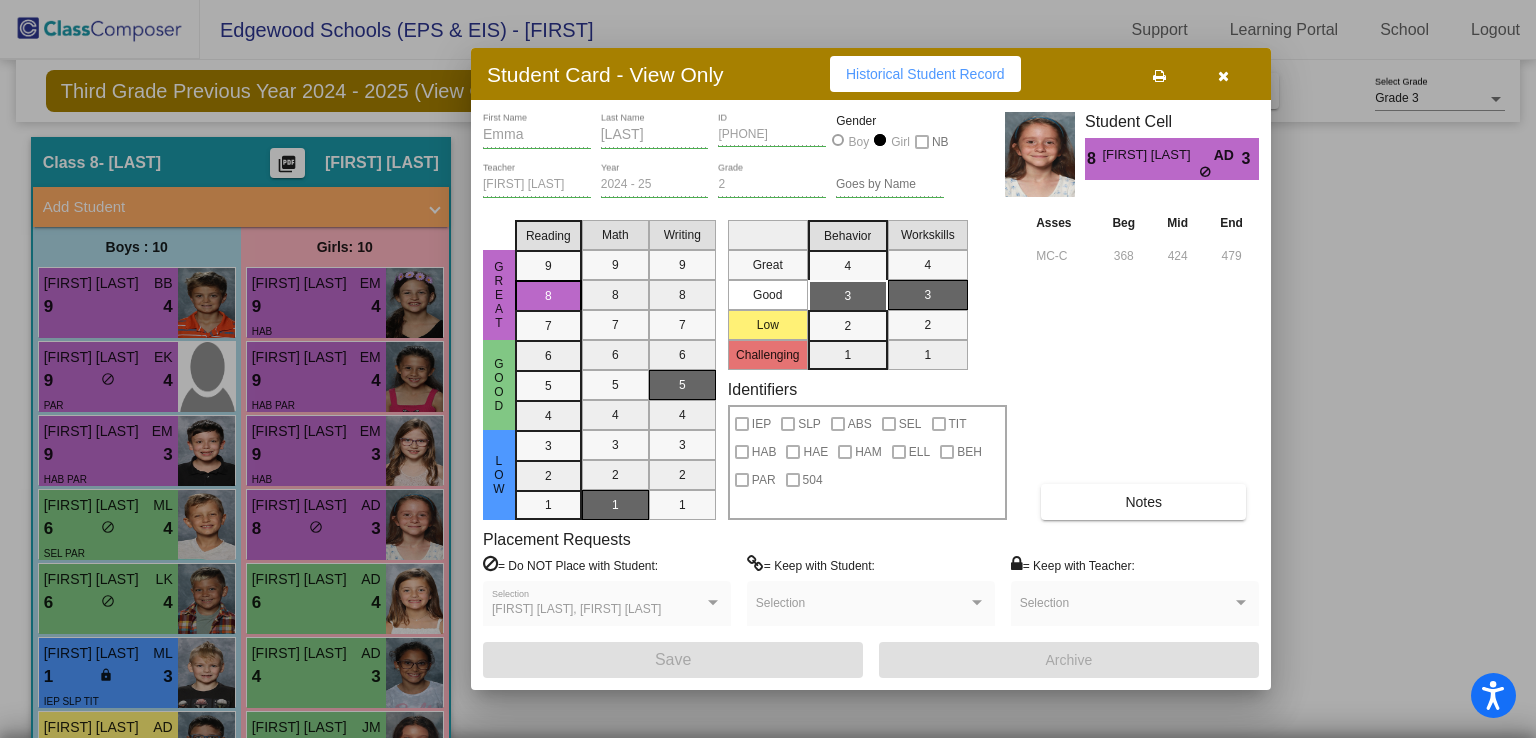 click on "[FIRST] First Name [LAST] Last Name [PHONE] ID Gender   Boy   Girl   NB [FIRST] [LAST] Teacher 2024 - 25 Year 2 Grade Goes by Name Student Cell 8 [FIRST] [LAST] AD 3   Great   Good   Low  Reading 9 8 7 6 5 4 3 2 1 Math 9 8 7 6 5 4 3 2 1 Writing 9 8 7 6 5 4 3 2 1 Great Good Low Challenging Behavior 4 3 2 1 Workskills 4 3 2 1 Identifiers   IEP   SLP   ABS   SEL   TIT   HAB   HAE   HAM   ELL   BEH   PAR   504 Asses Beg Mid End MC-C 368 424 479  Notes  Placement Requests  = Do NOT Place with Student: [FIRST] [LAST], [FIRST] [LAST] Selection  = Keep with Student:   Selection  = Keep with Teacher:   Selection  Save   Archive" at bounding box center (871, 394) 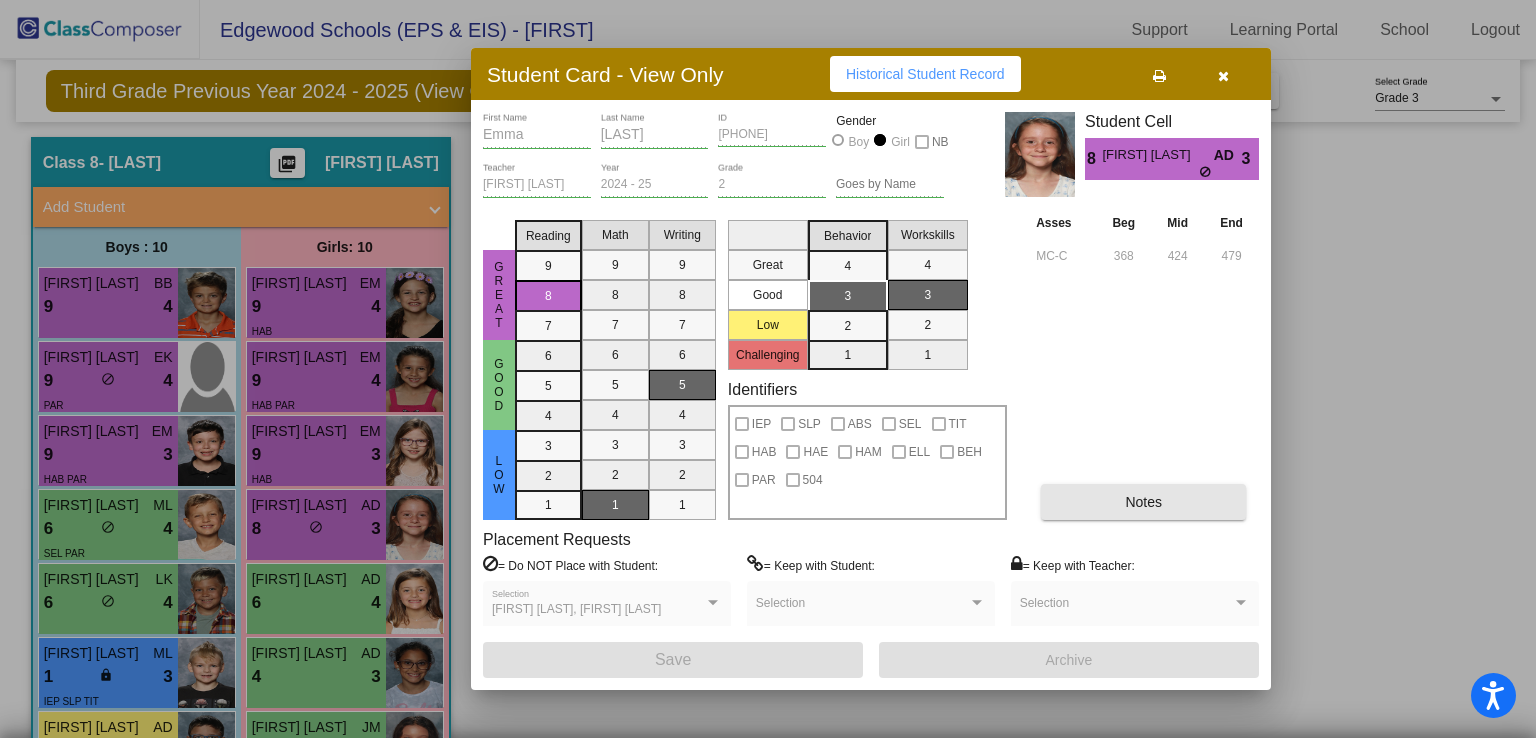 click on "Notes" at bounding box center [1143, 502] 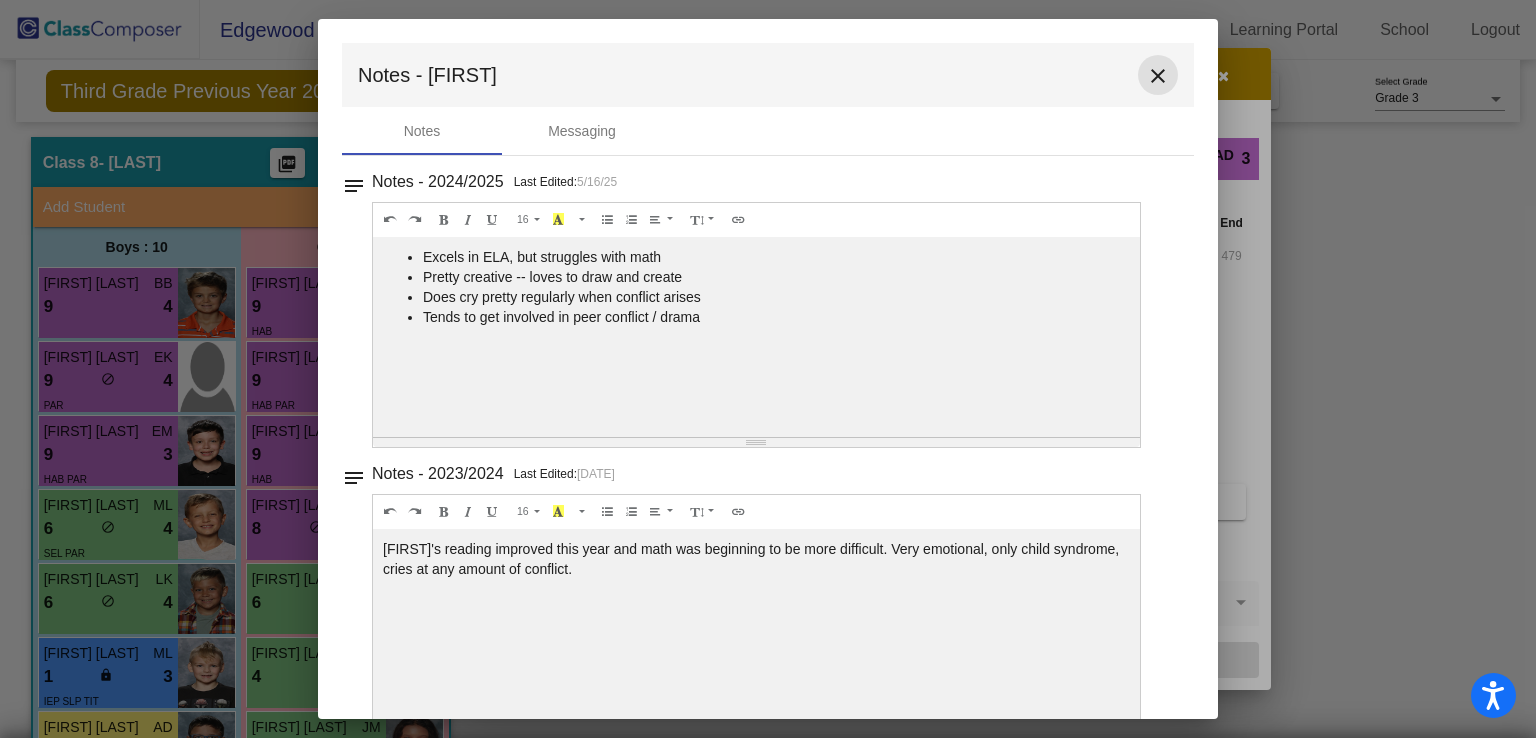 click on "close" at bounding box center (1158, 76) 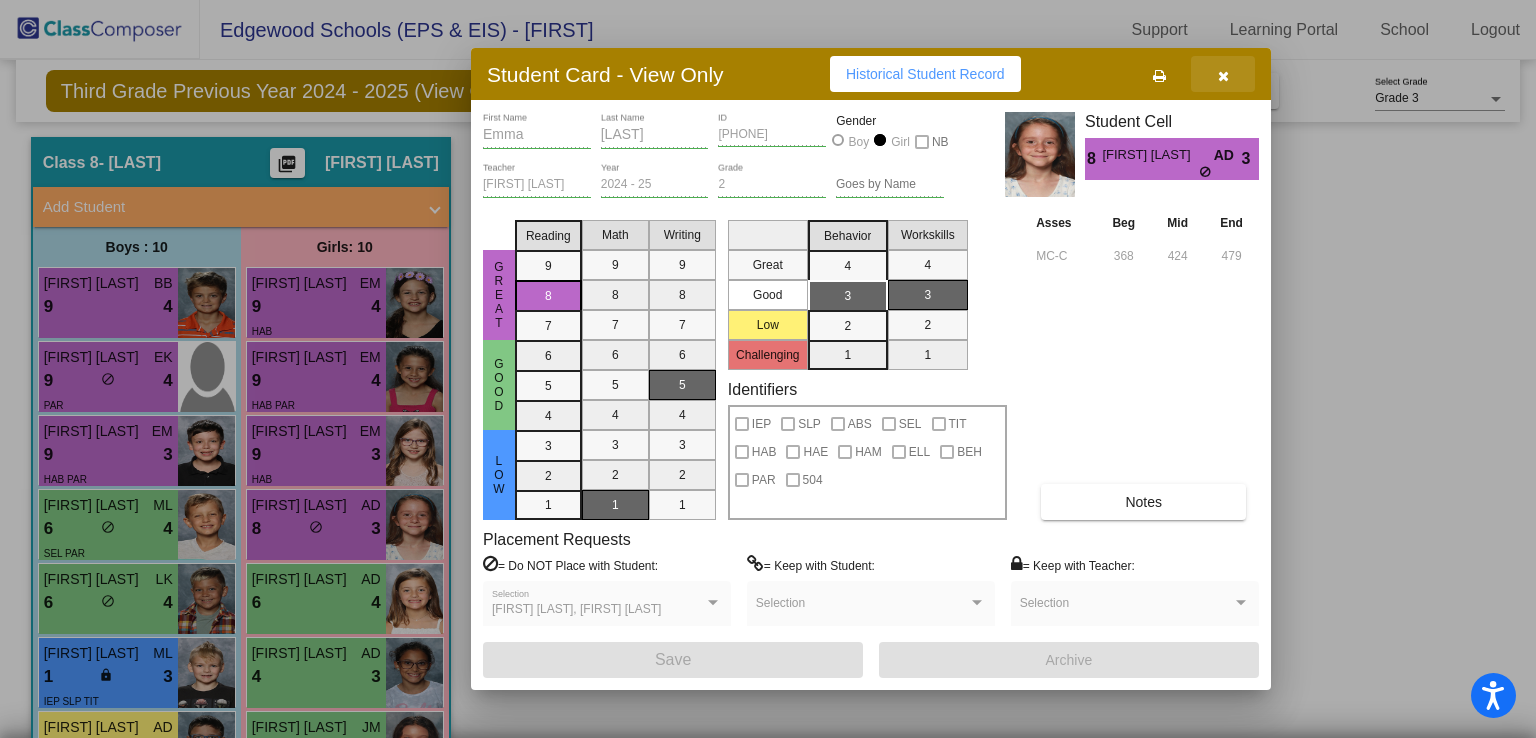 click at bounding box center [1223, 74] 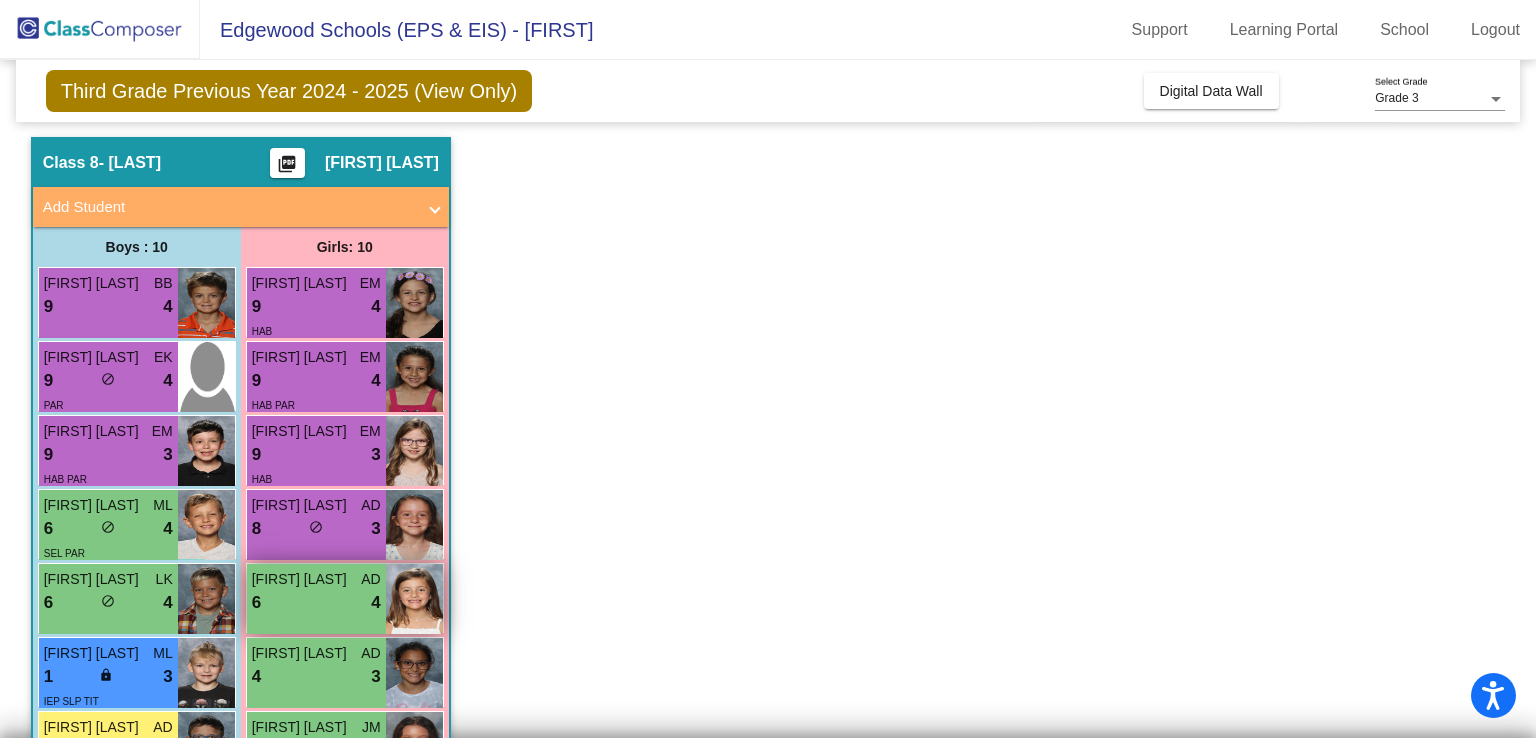 click on "[FIRST] [LAST] AD 6 lock do_not_disturb_alt 4" at bounding box center (316, 599) 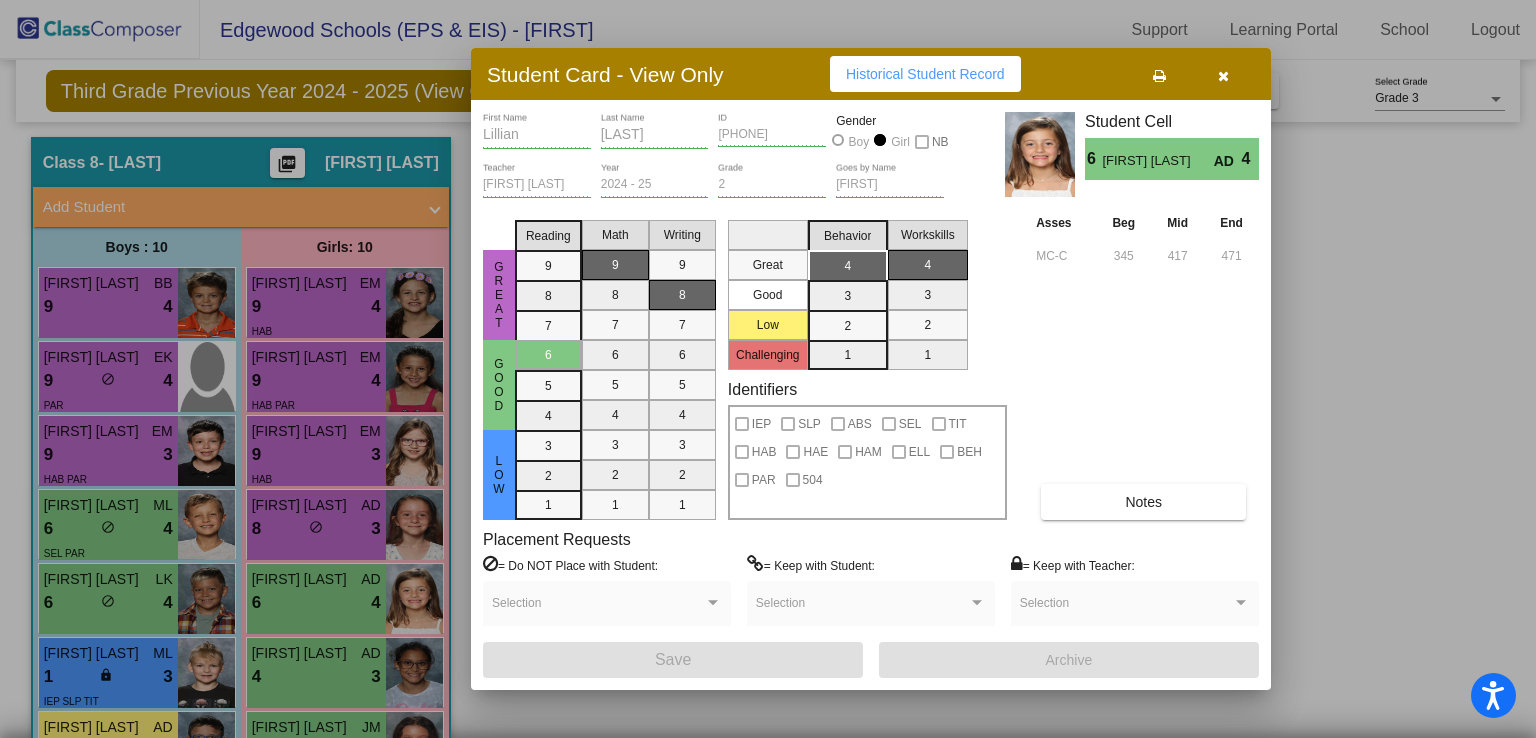 click on "Notes" at bounding box center (1143, 502) 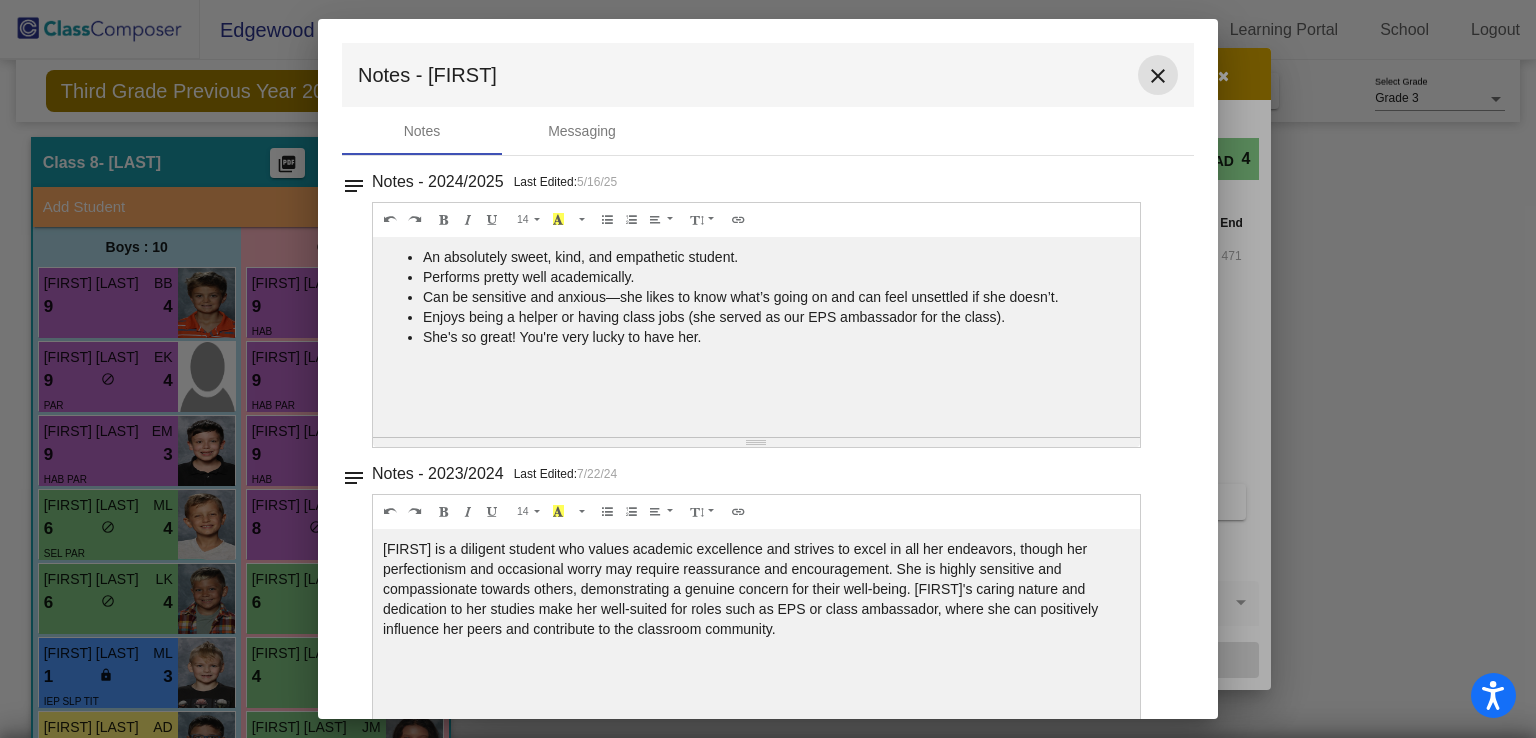 click on "close" at bounding box center (1158, 76) 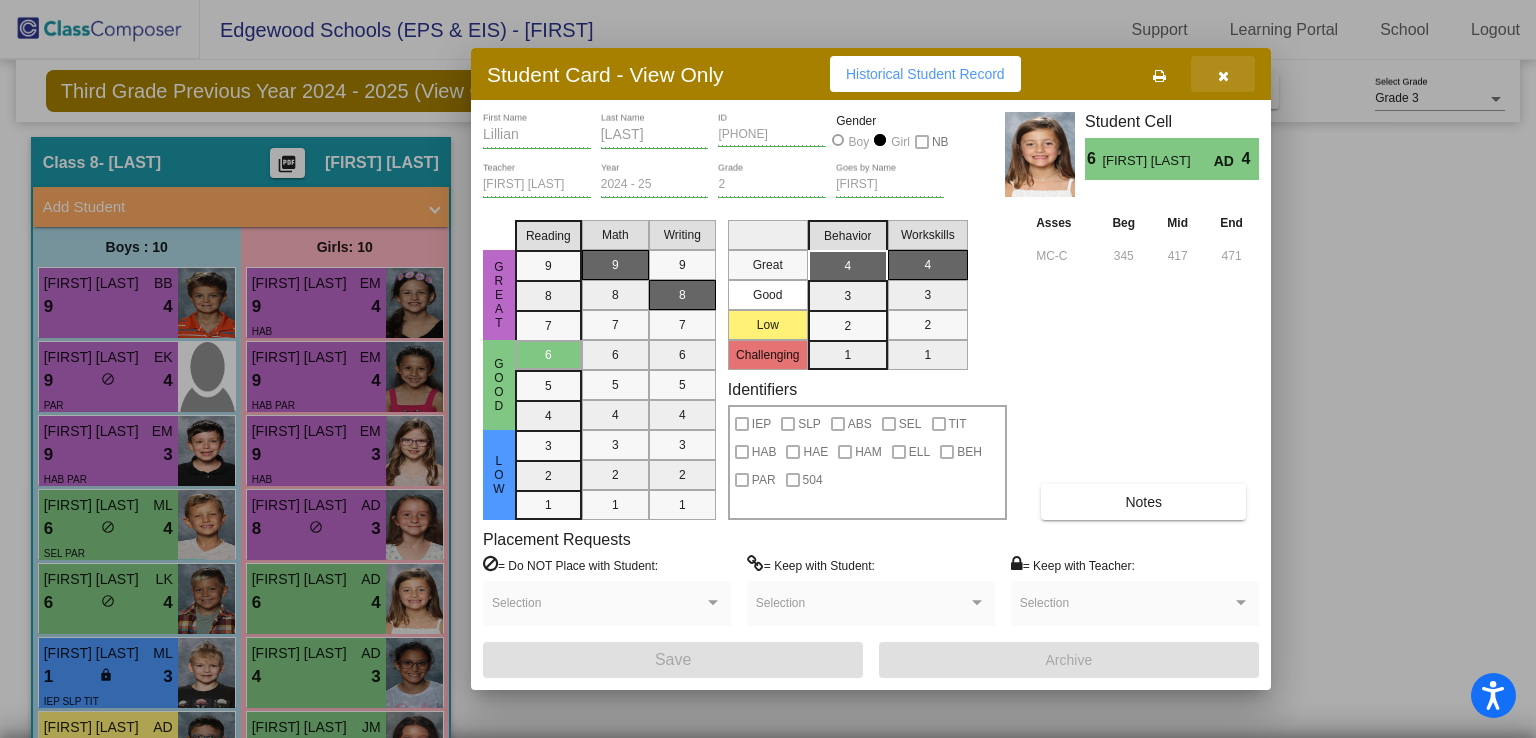click at bounding box center [1223, 76] 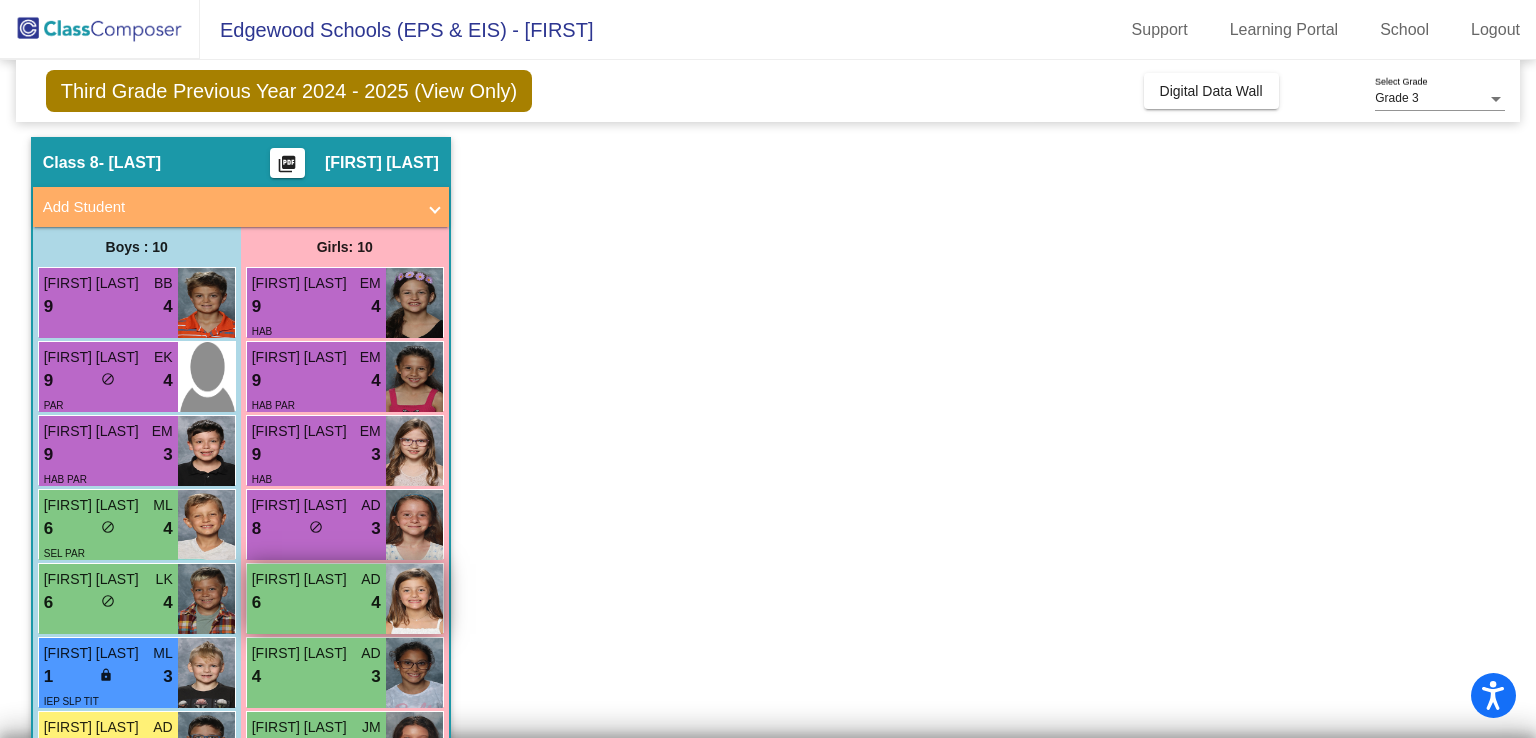 click on "AD" at bounding box center (370, 579) 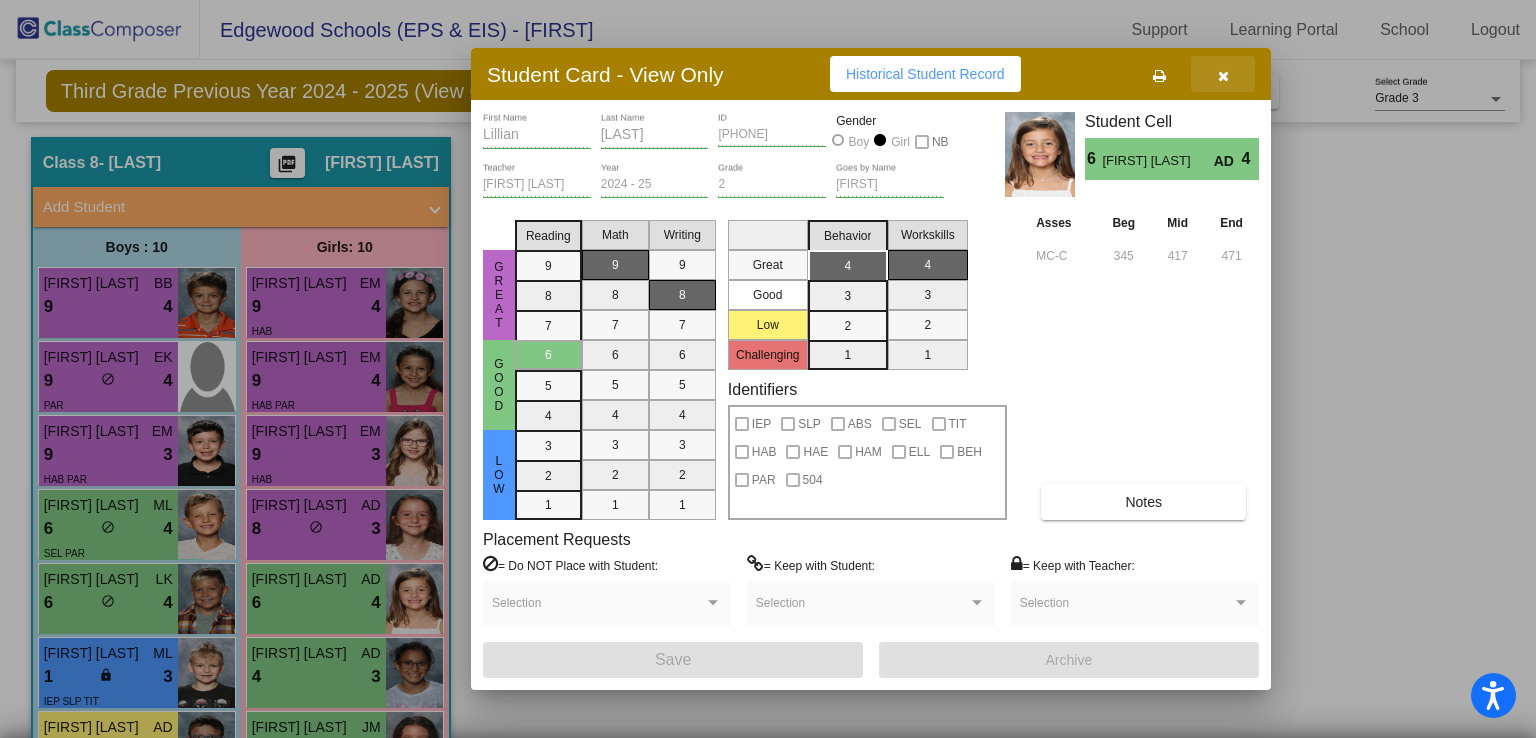 click at bounding box center [1223, 74] 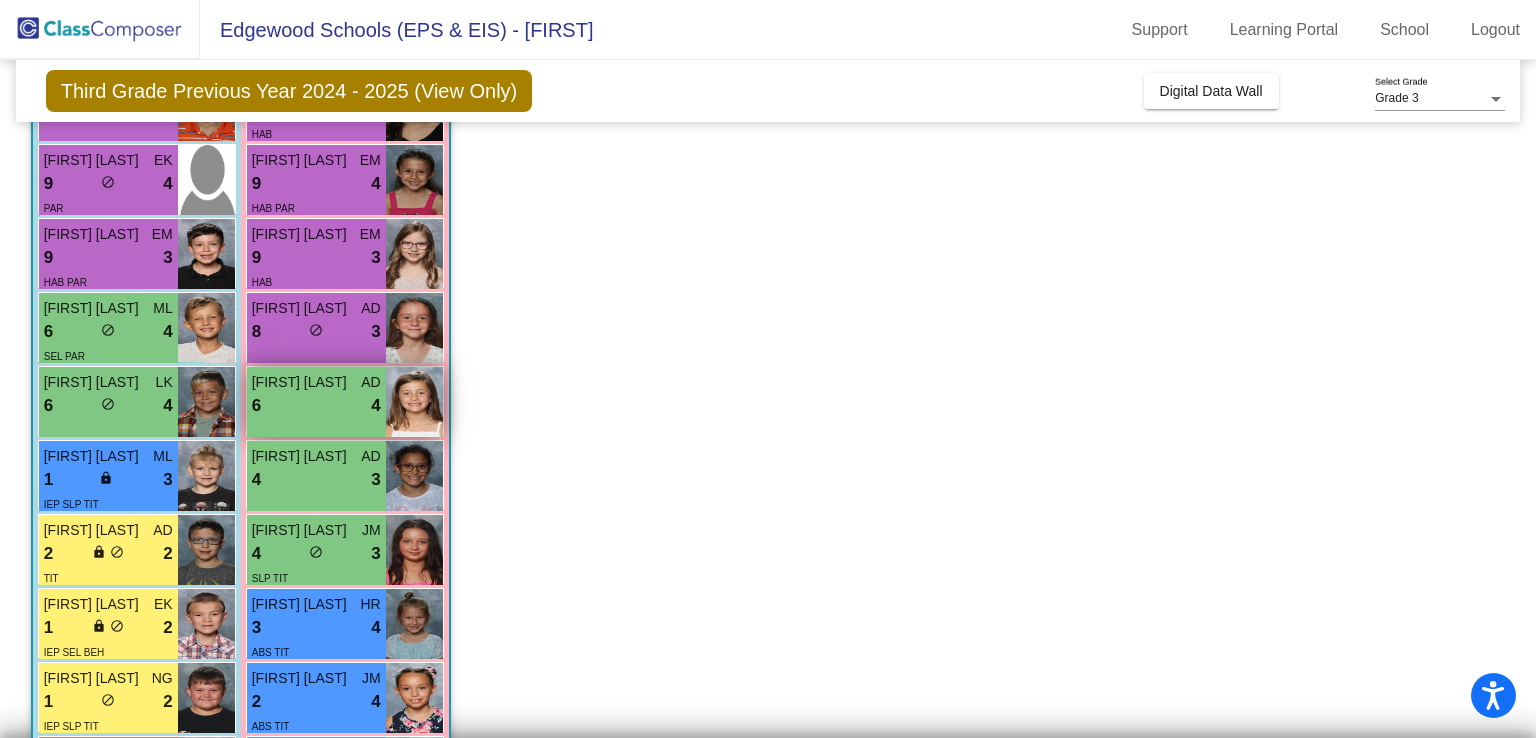 scroll, scrollTop: 253, scrollLeft: 0, axis: vertical 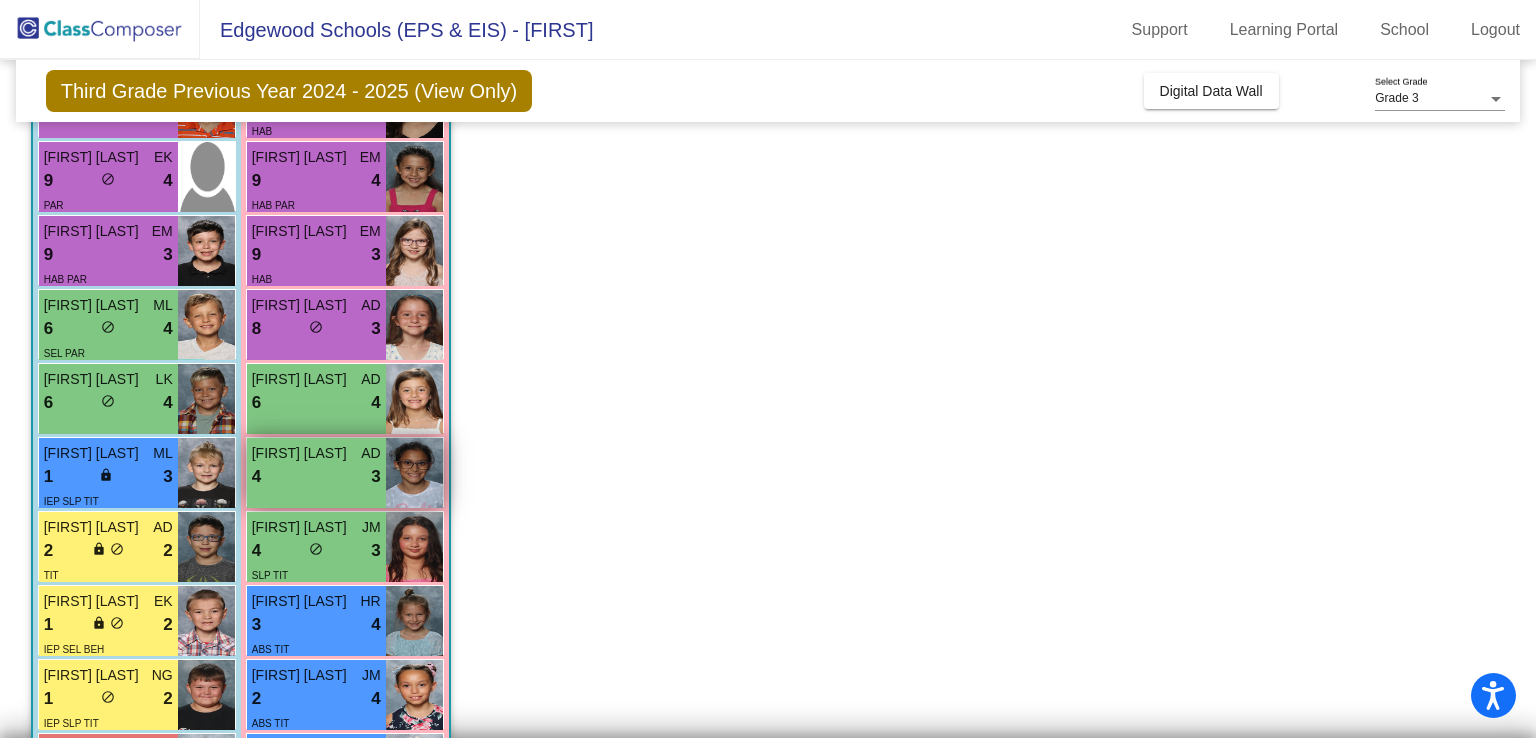 click on "3" at bounding box center (375, 477) 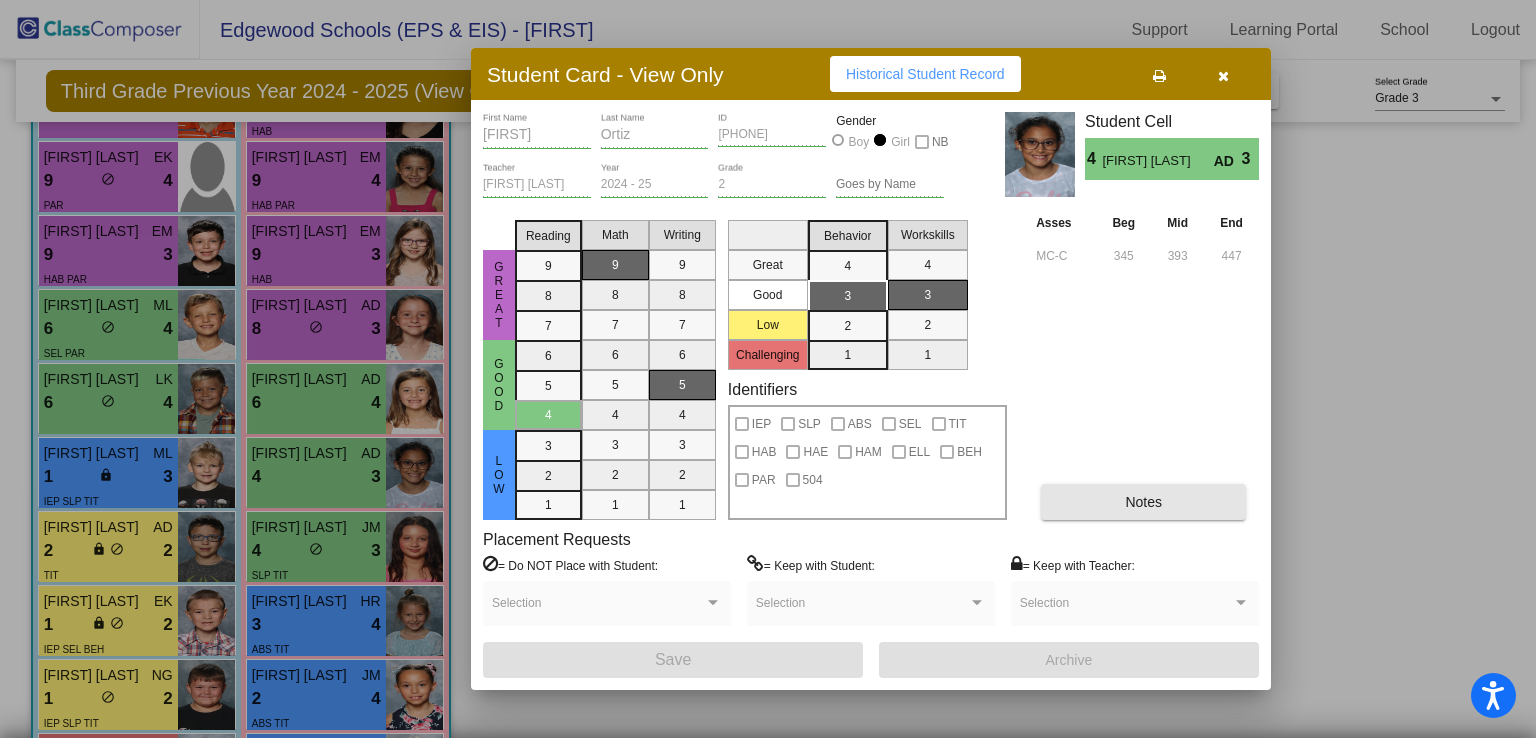 click on "Notes" at bounding box center (1143, 502) 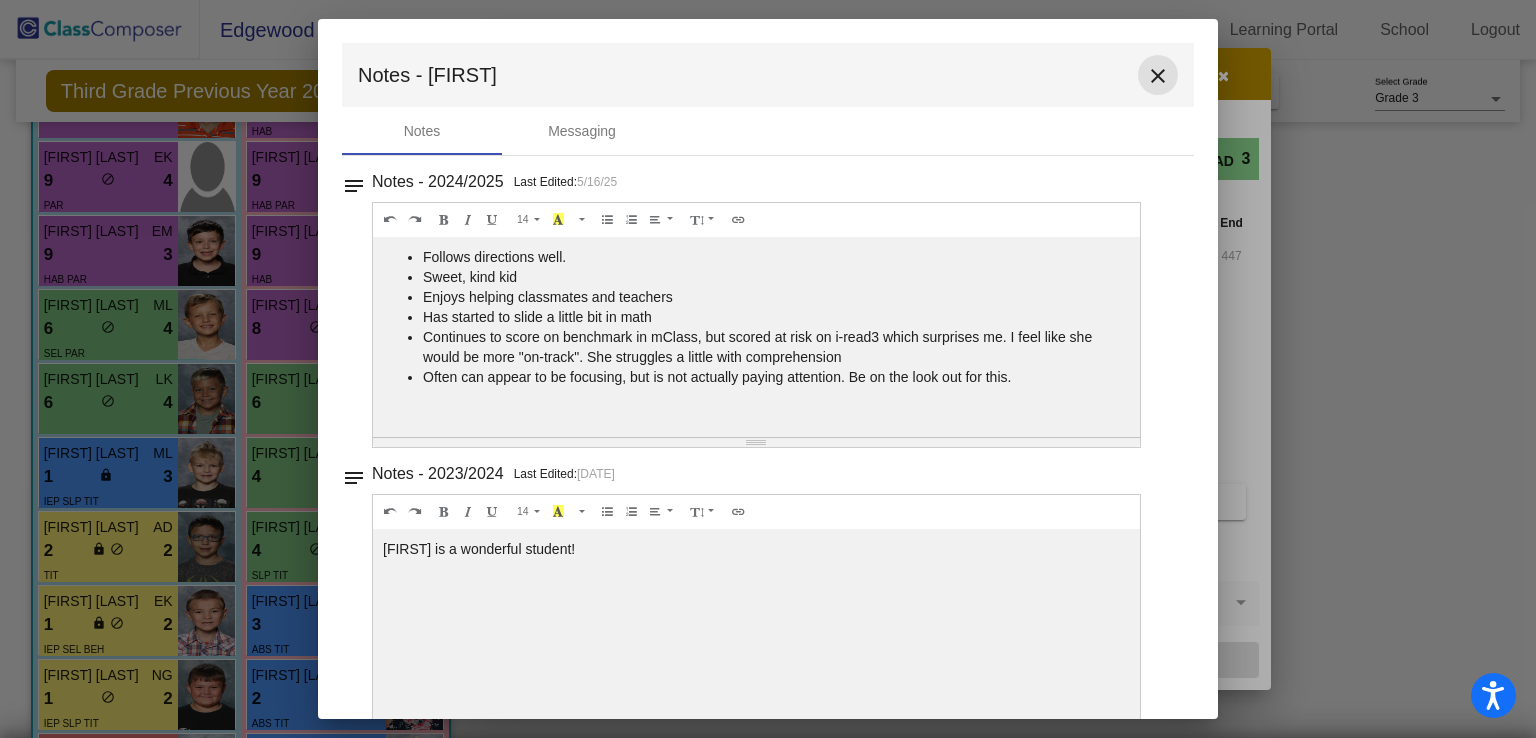 click on "close" at bounding box center (1158, 76) 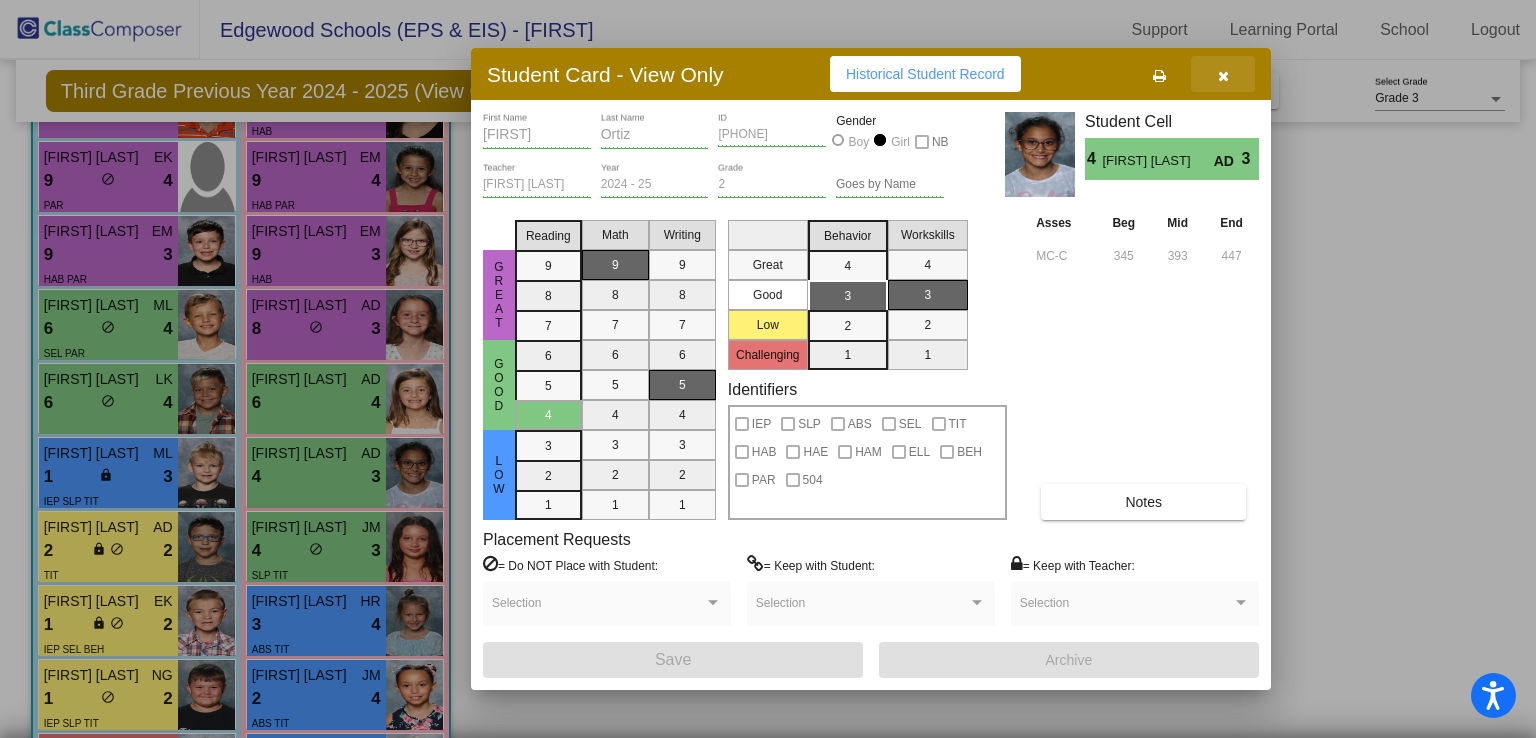 click at bounding box center (1223, 76) 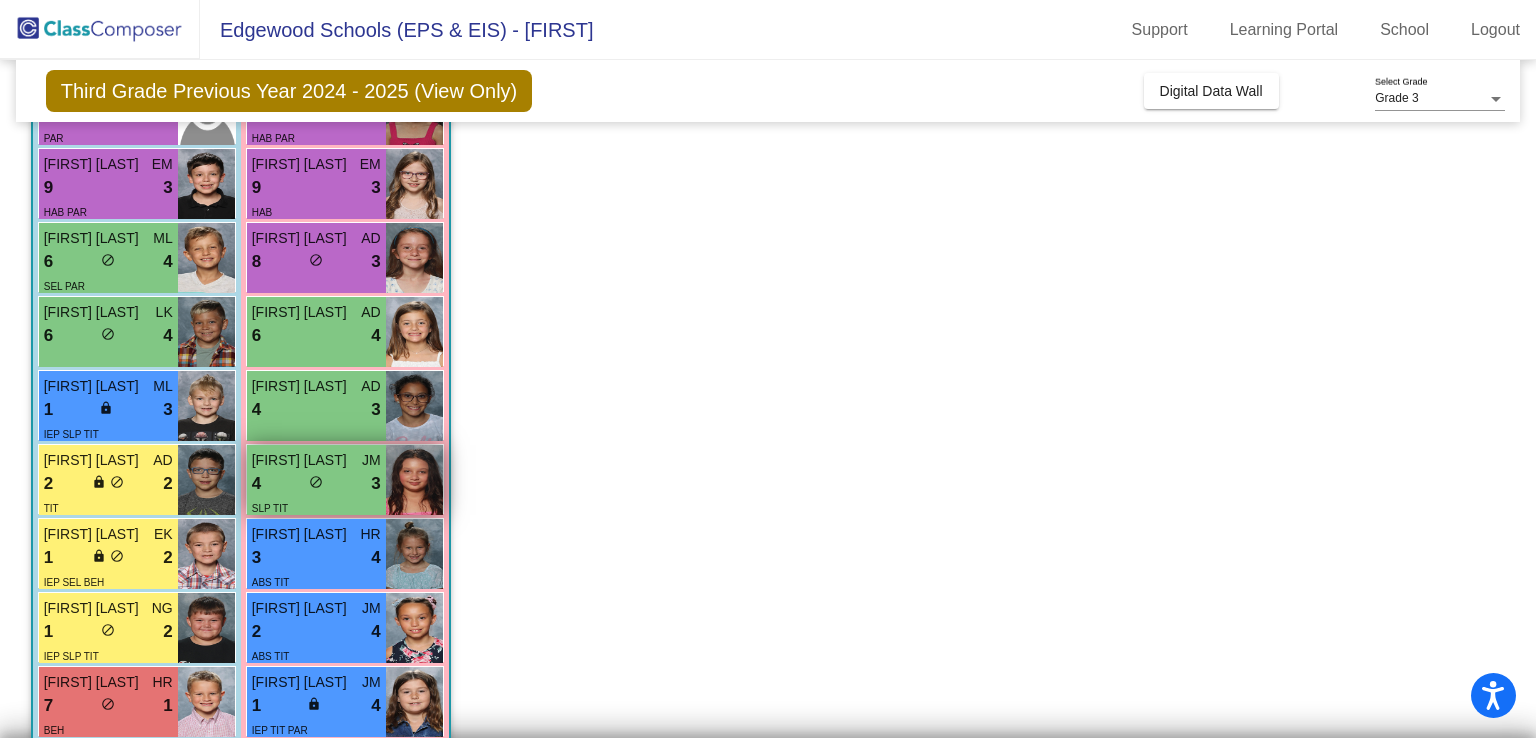 scroll, scrollTop: 353, scrollLeft: 0, axis: vertical 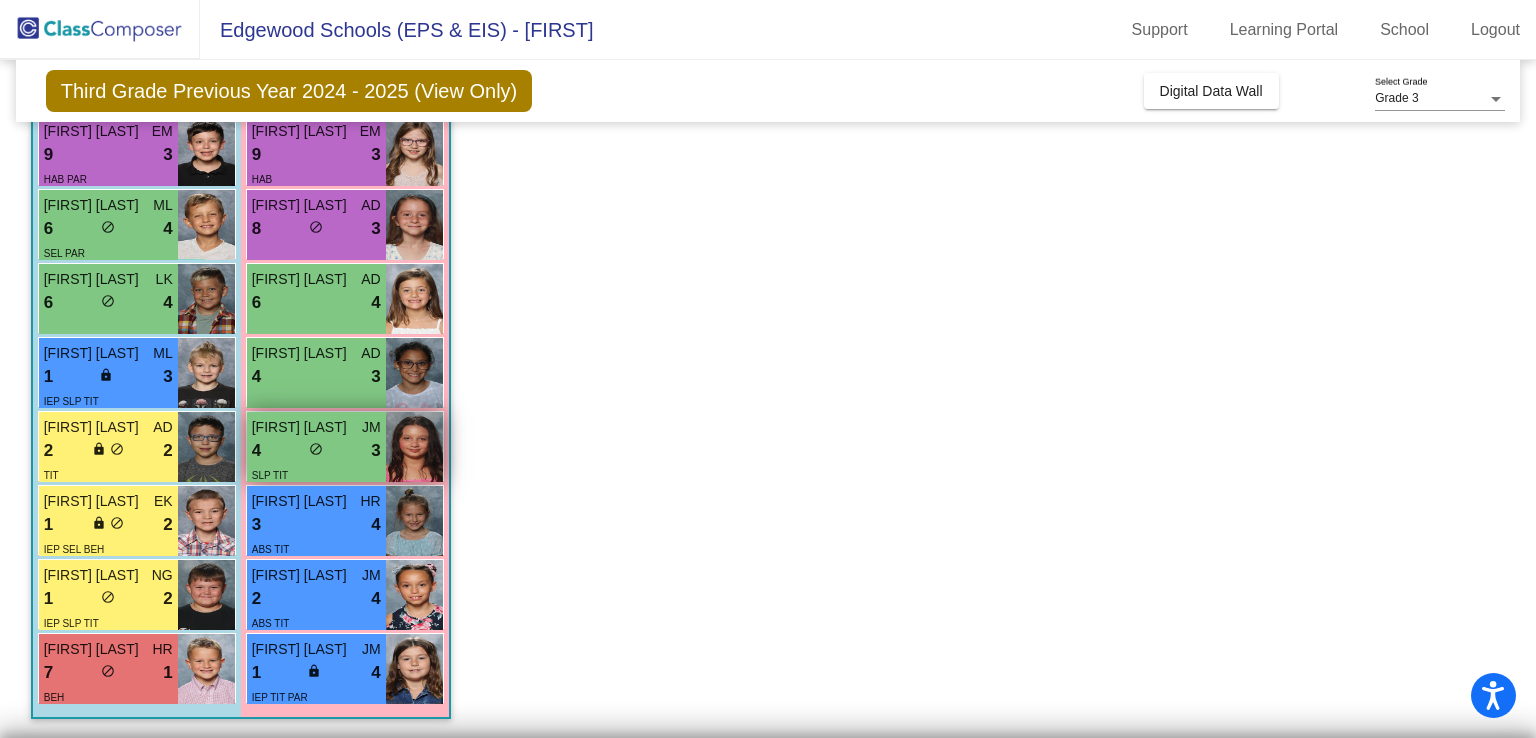 click on "4 lock do_not_disturb_alt 3" at bounding box center (316, 451) 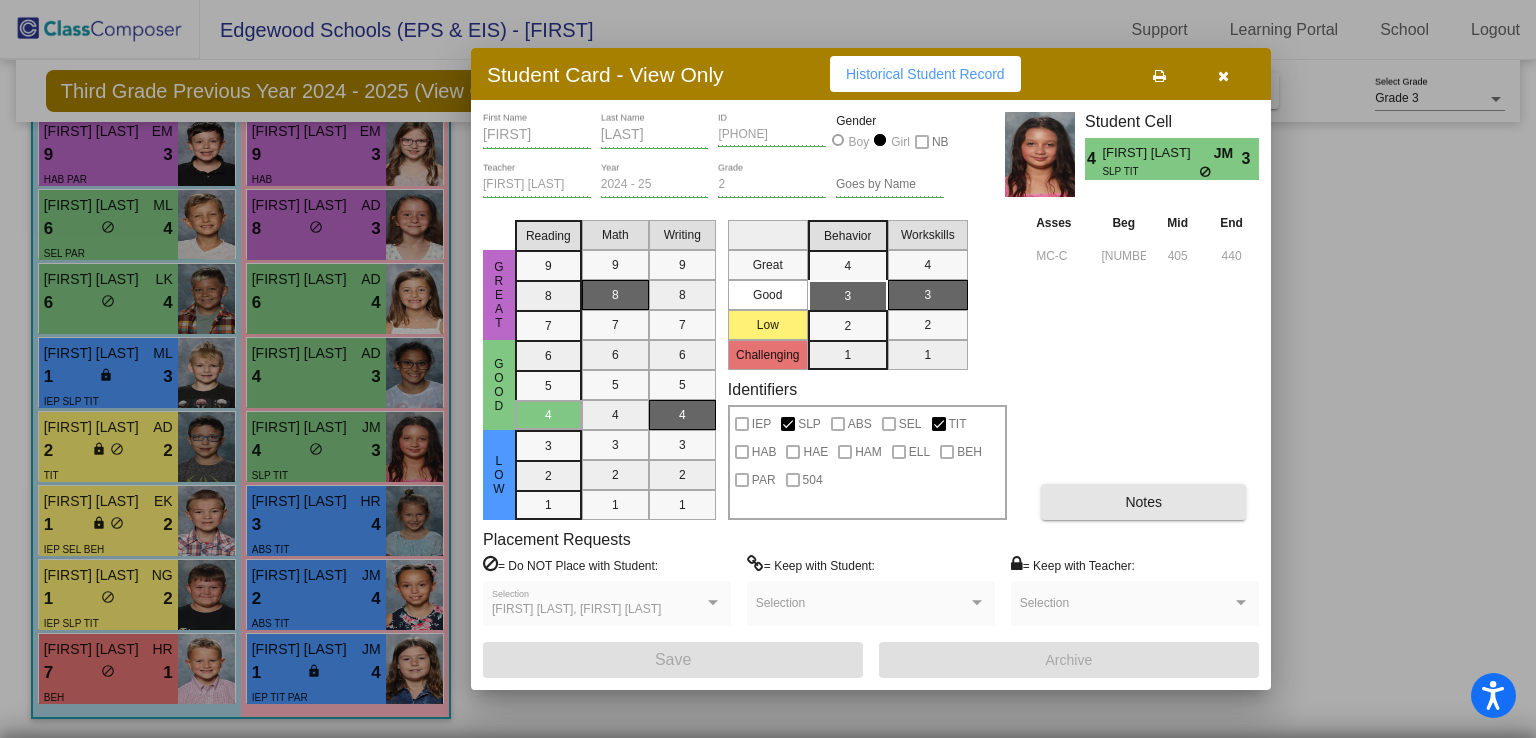 click on "Notes" at bounding box center (1143, 502) 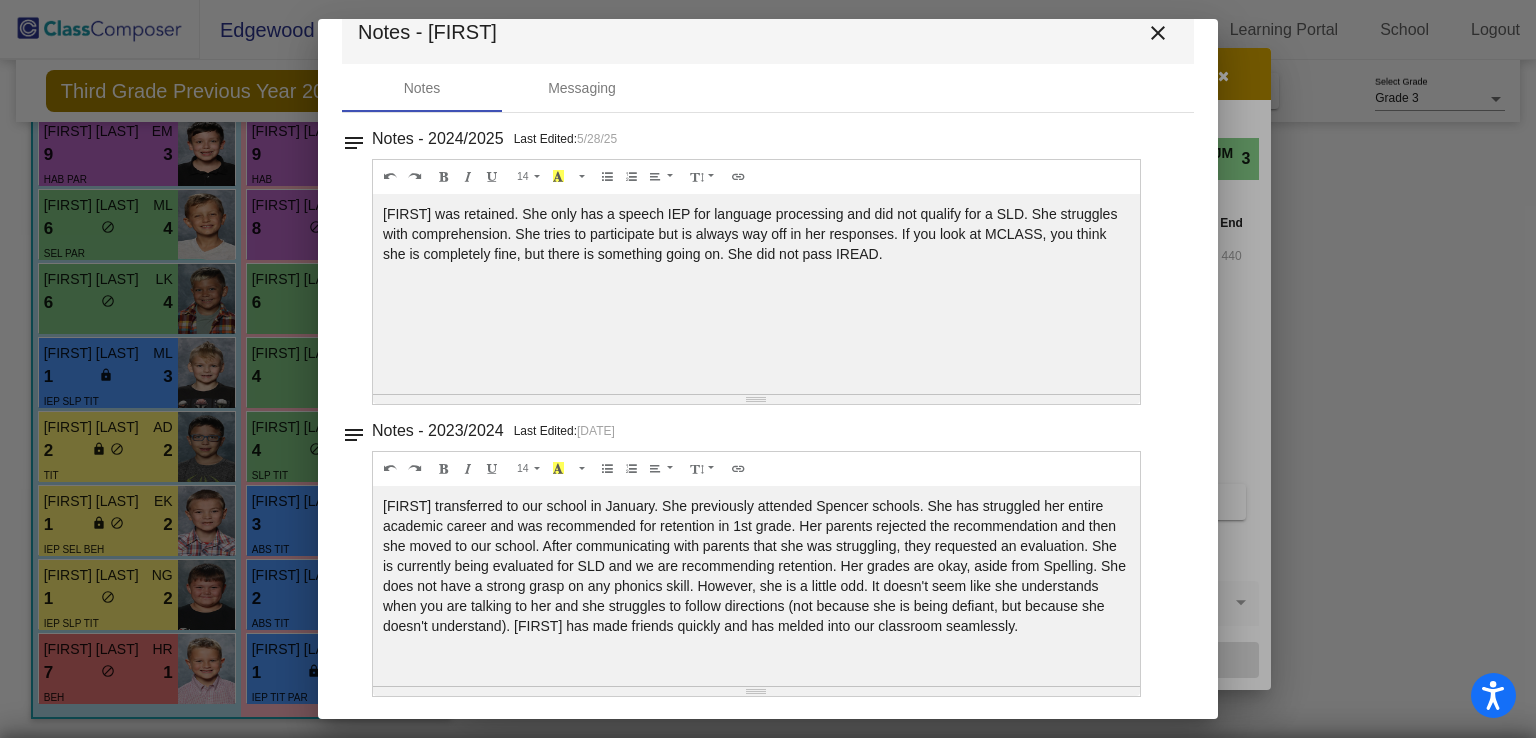 scroll, scrollTop: 0, scrollLeft: 0, axis: both 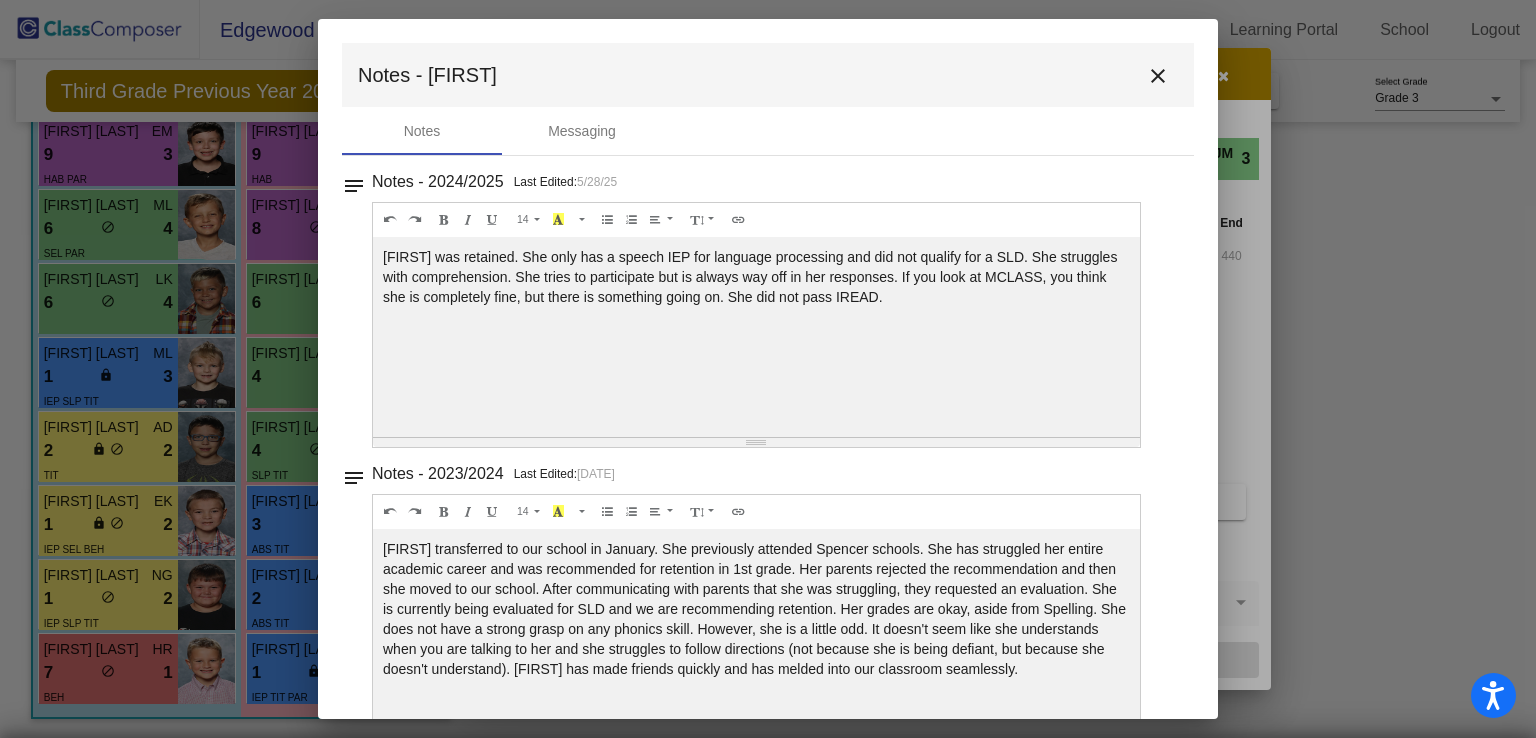 click on "close" at bounding box center [1158, 76] 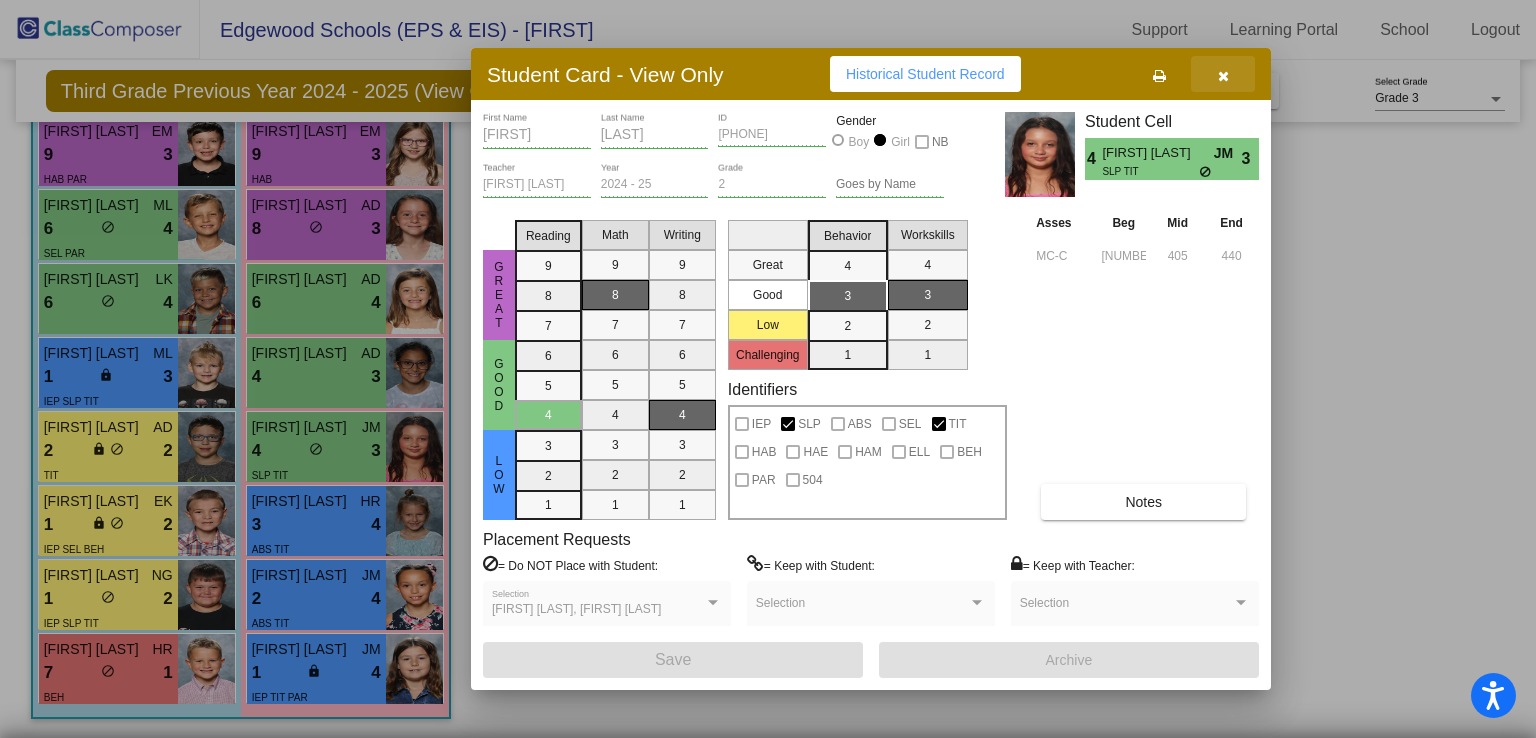 click at bounding box center (1223, 76) 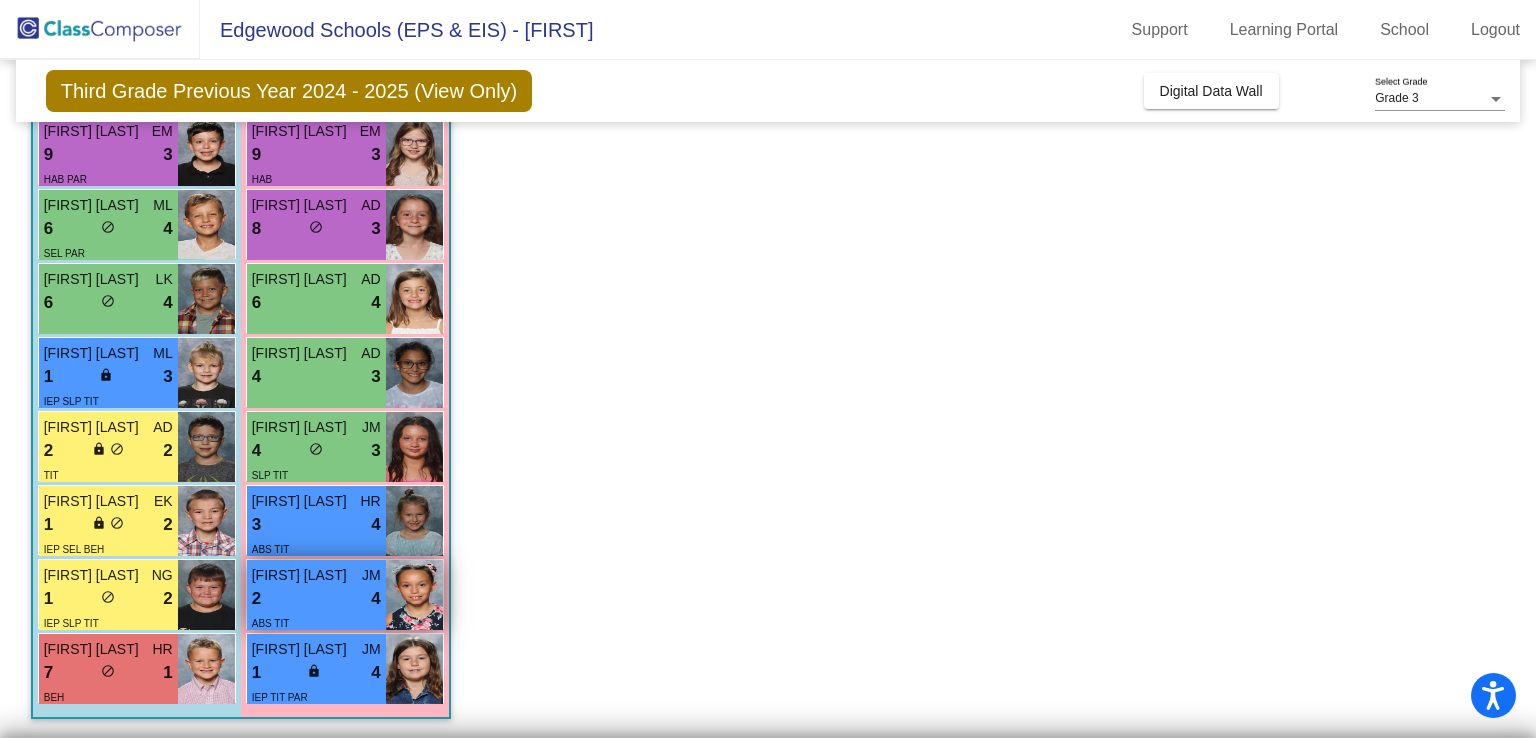 click on "2 lock do_not_disturb_alt 4" at bounding box center [316, 599] 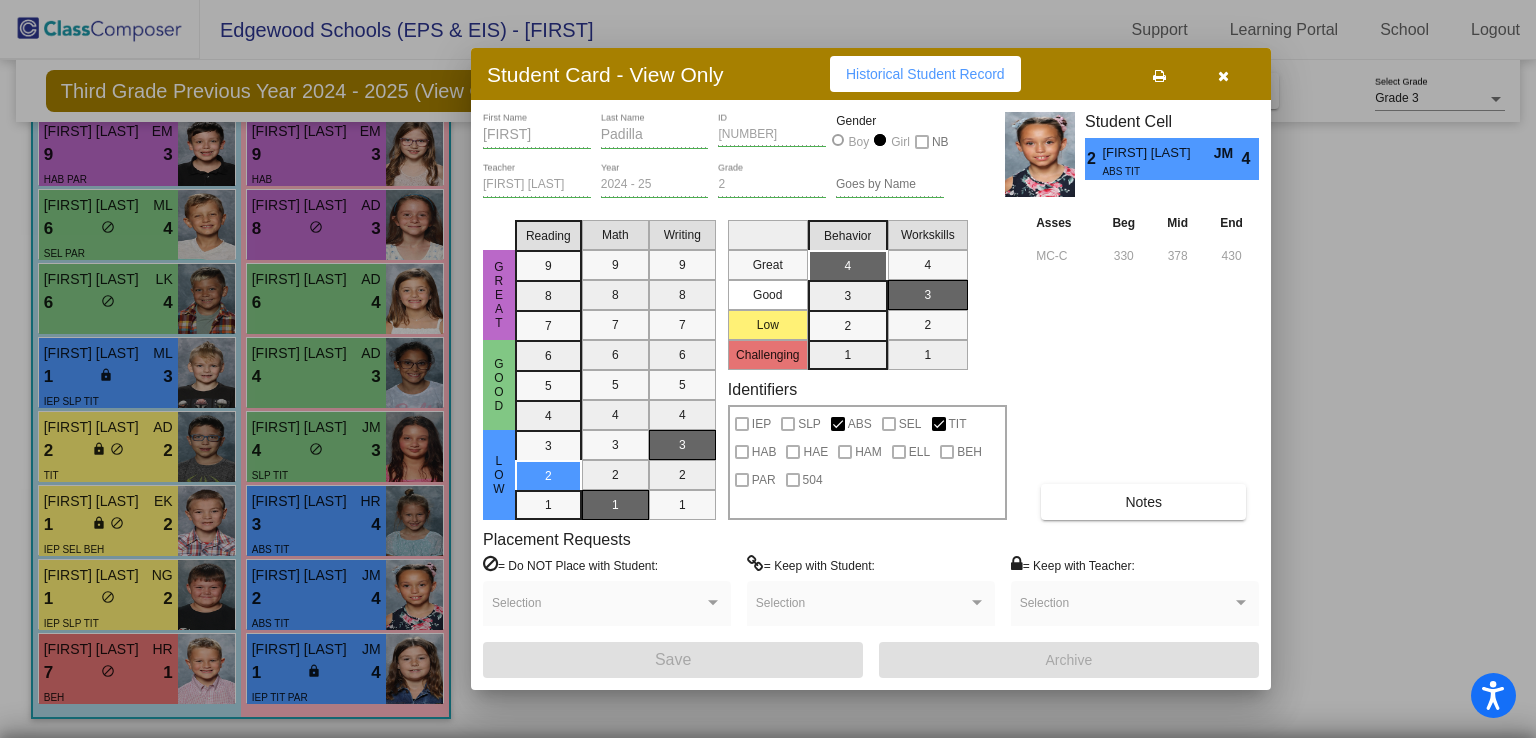 click on "Notes" at bounding box center (1143, 502) 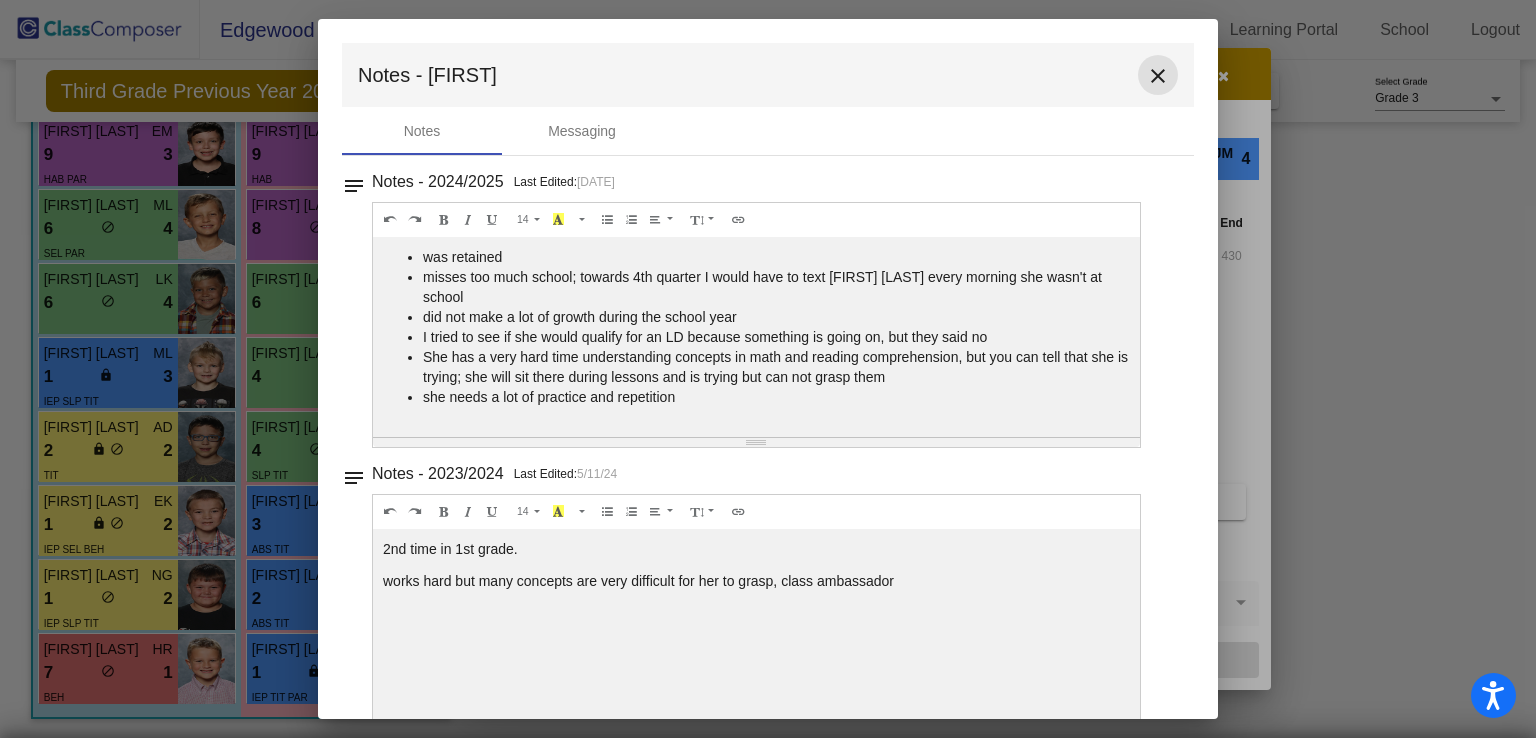 click on "close" at bounding box center (1158, 76) 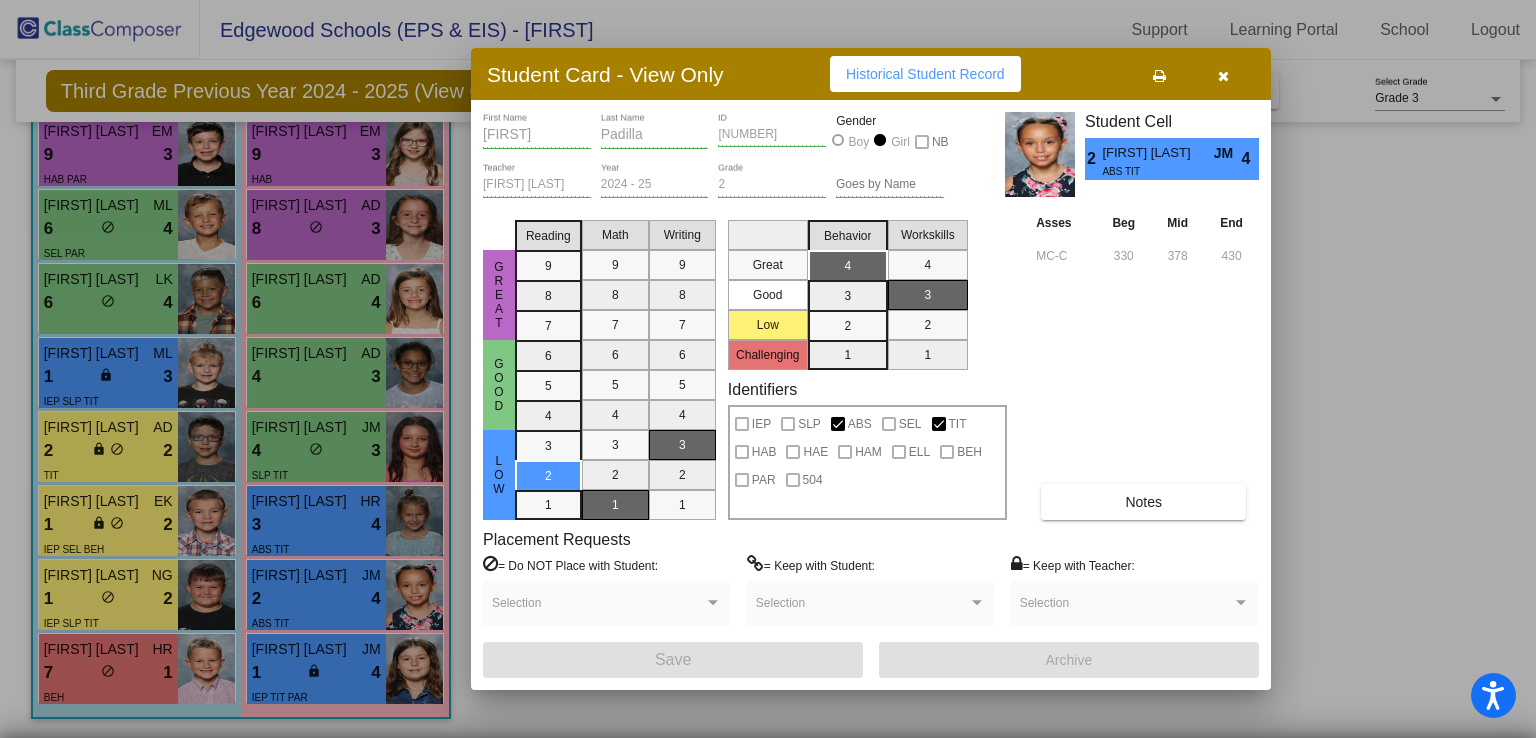 click at bounding box center (1223, 76) 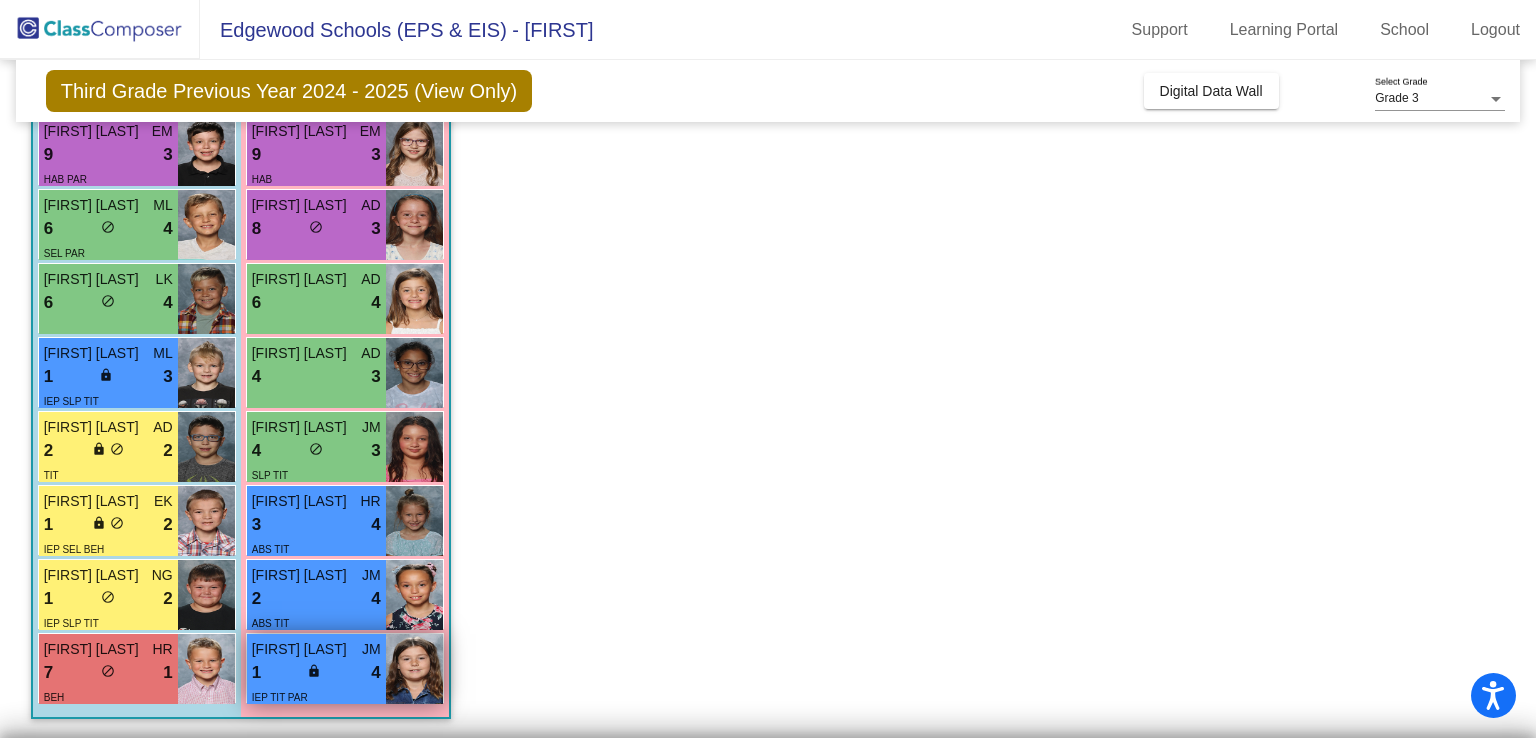 click on "1 lock do_not_disturb_alt 4" at bounding box center [316, 673] 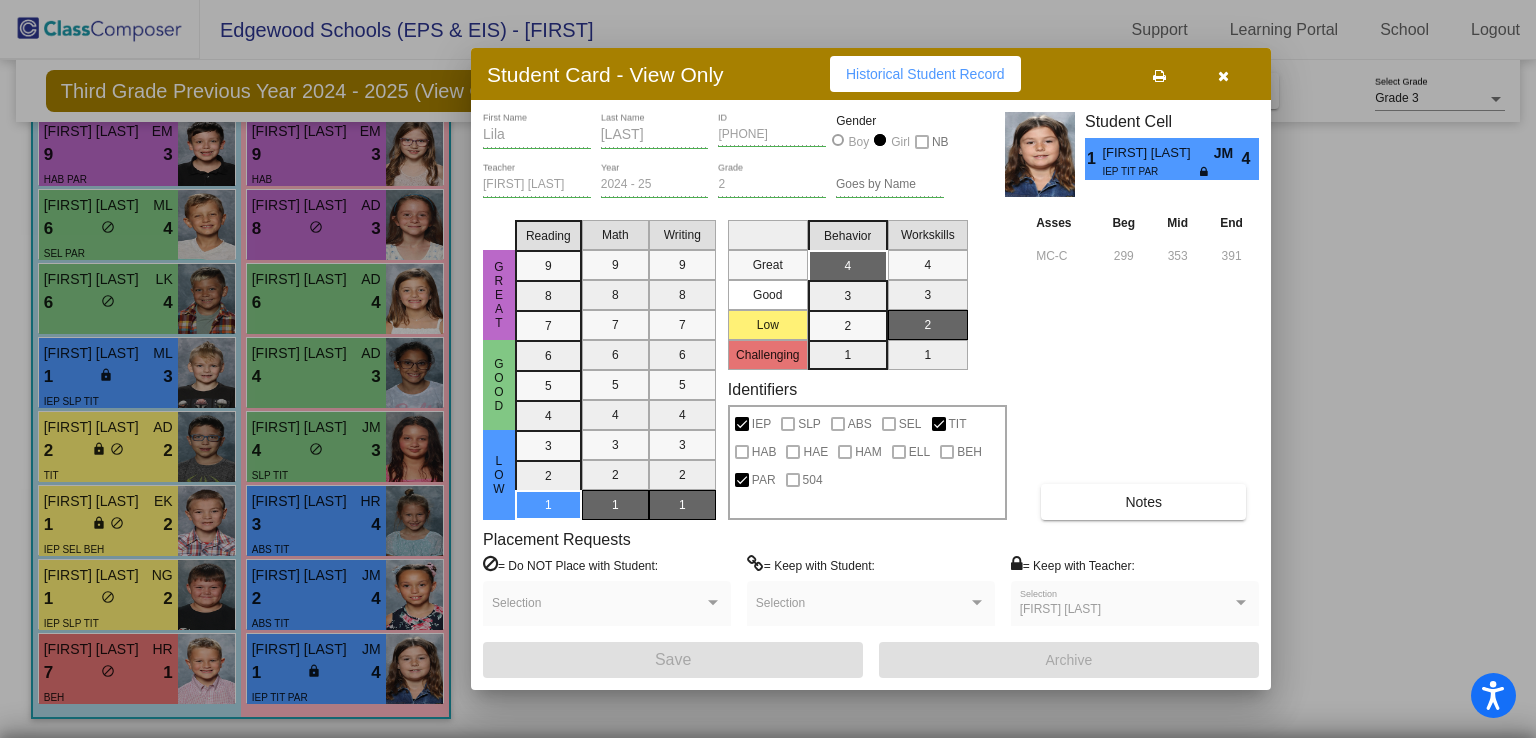 click on "Notes" at bounding box center (1143, 502) 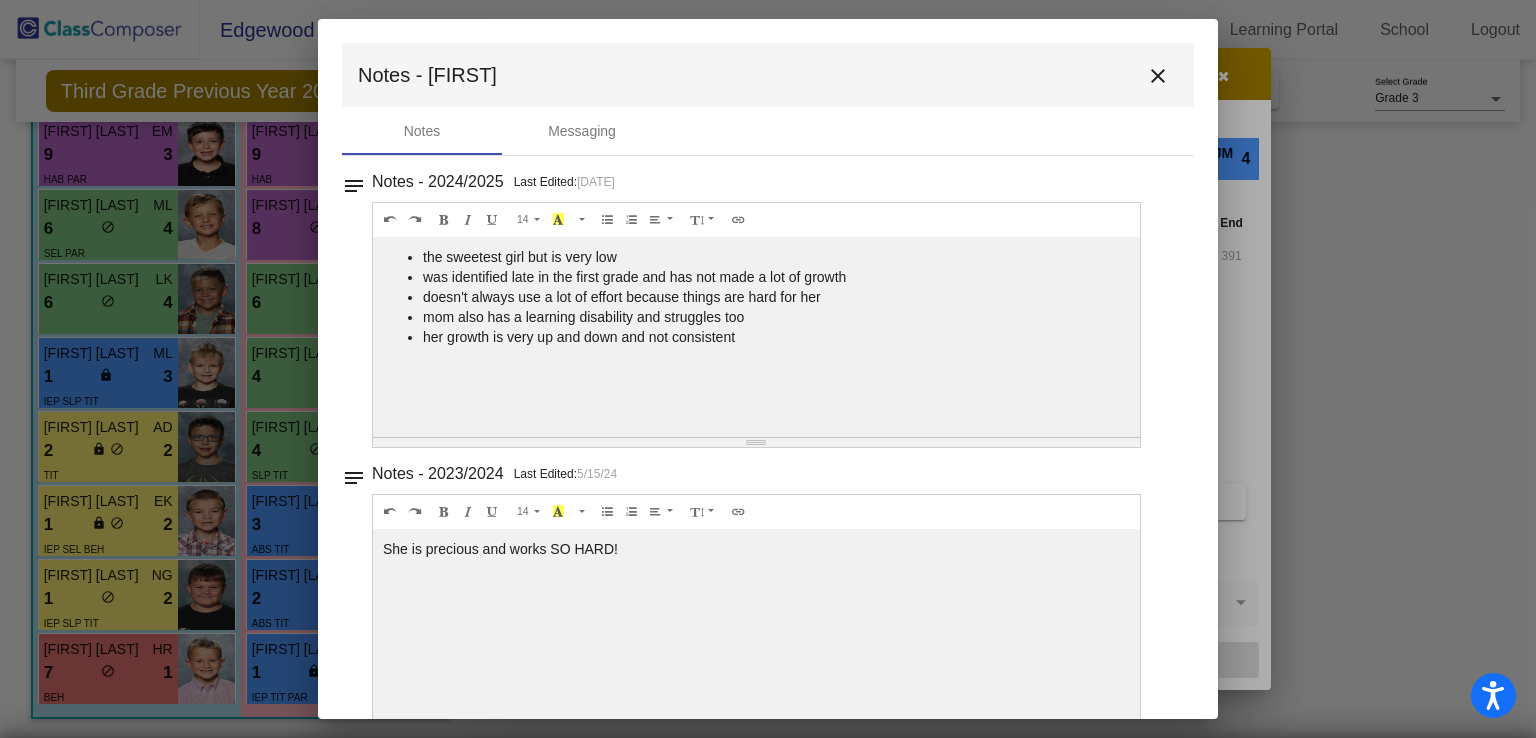 click on "close" at bounding box center [1158, 76] 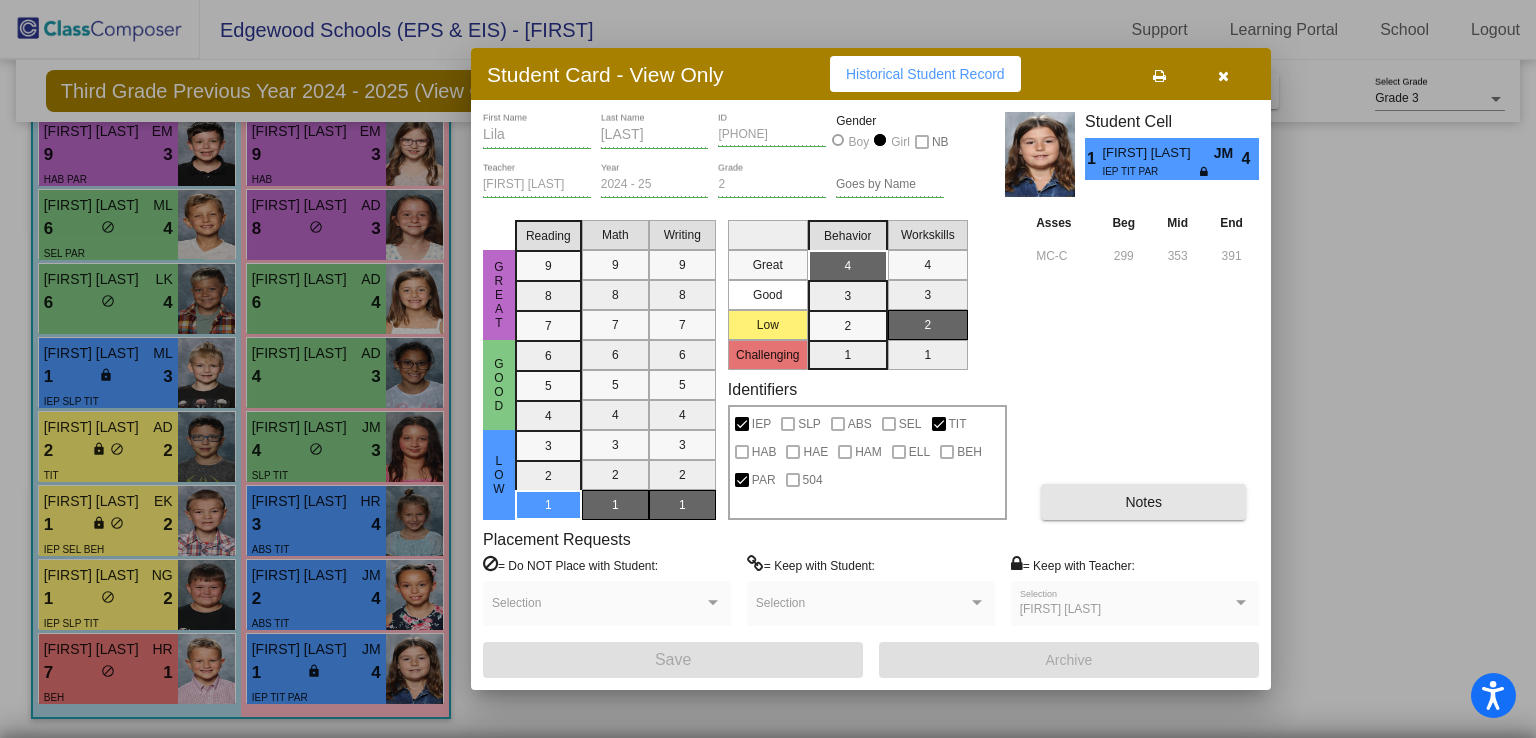 click on "Notes" at bounding box center [1143, 502] 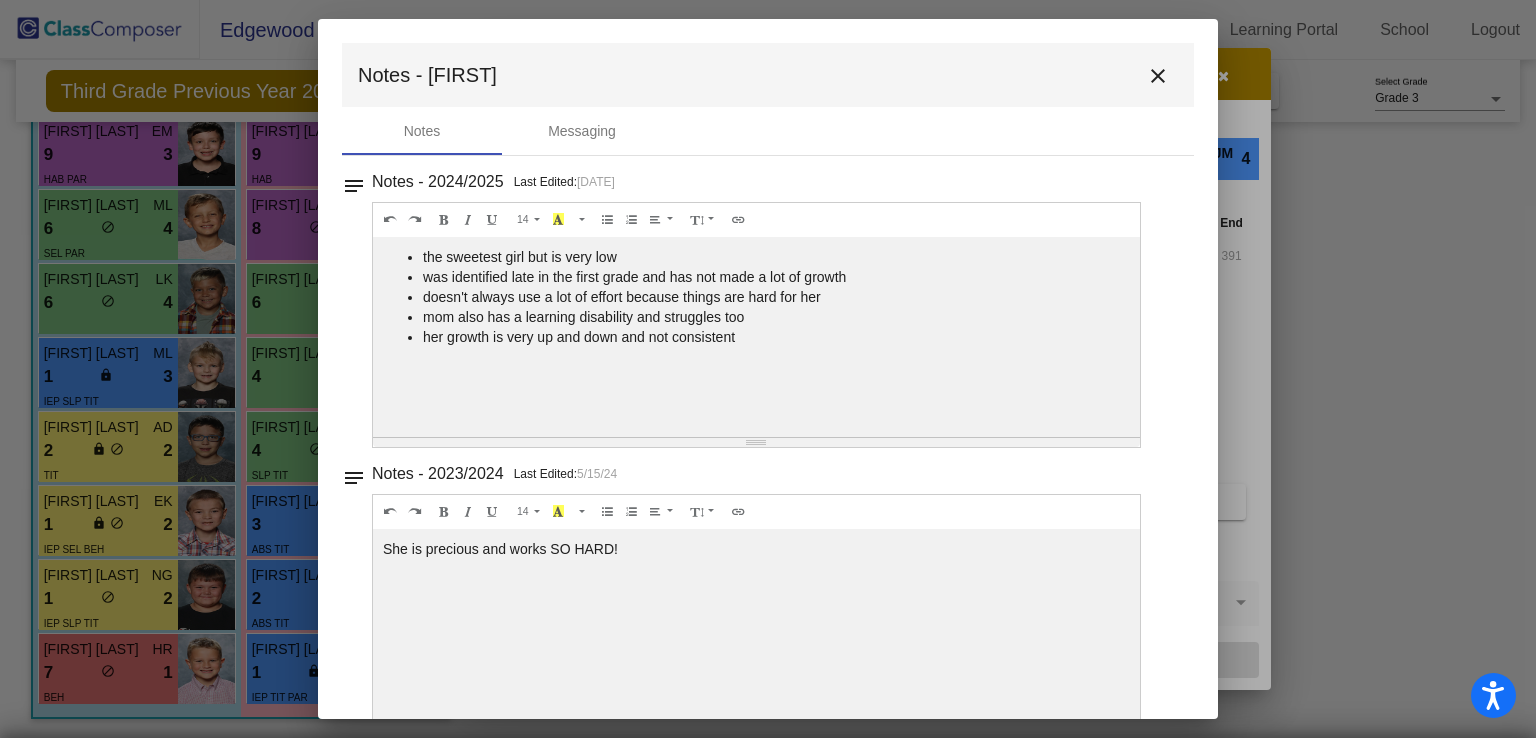 click on "close" at bounding box center [1158, 76] 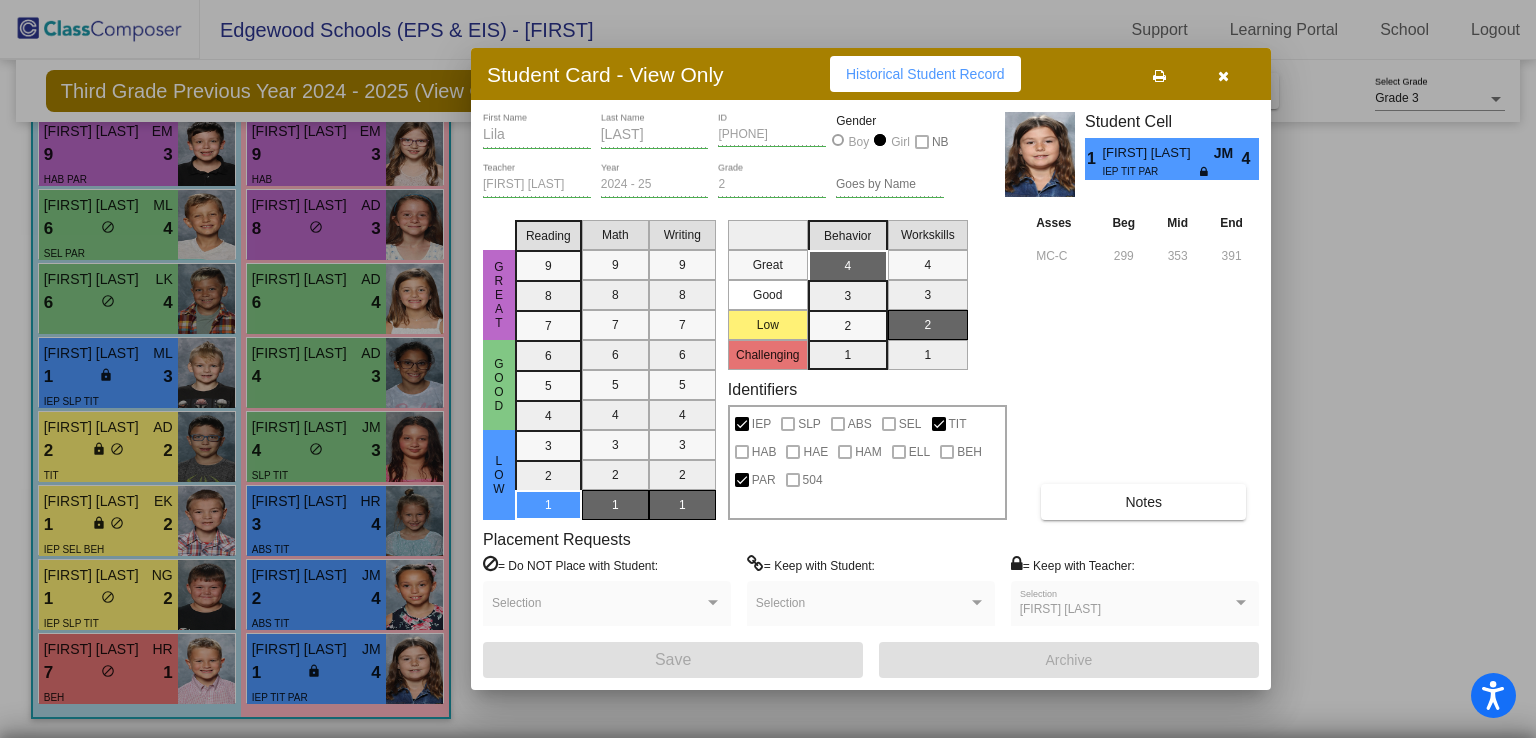 click at bounding box center (1223, 74) 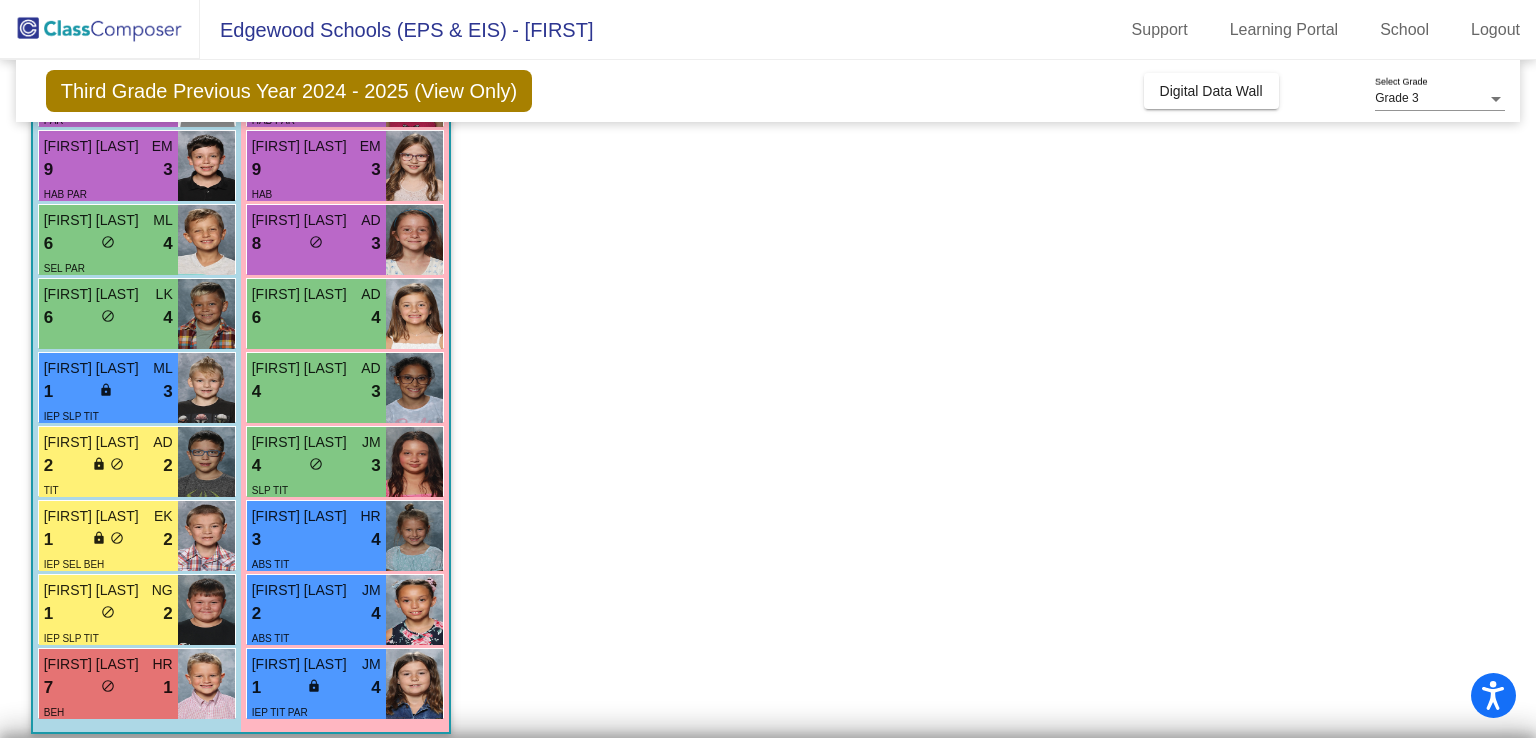 scroll, scrollTop: 353, scrollLeft: 0, axis: vertical 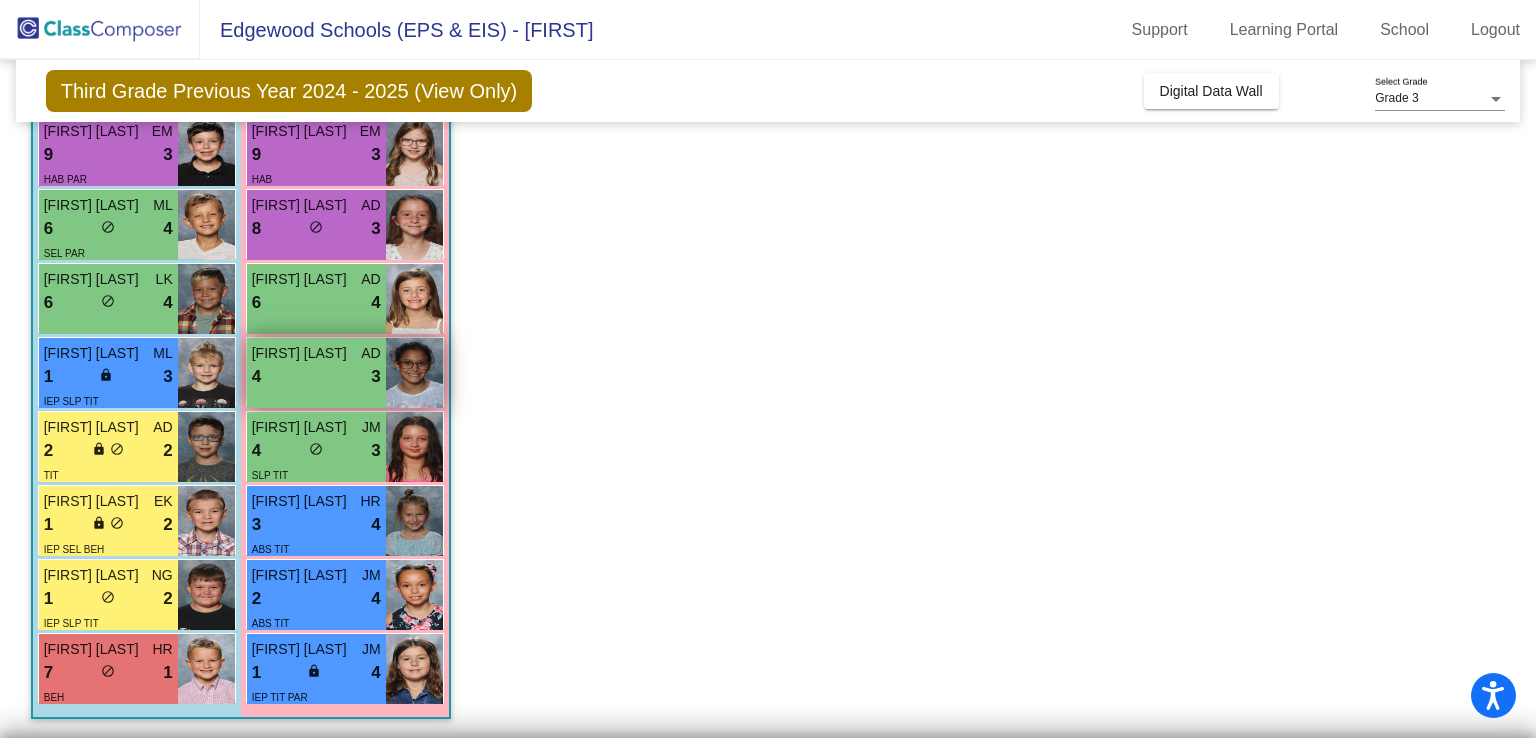 click on "4 lock do_not_disturb_alt 3" at bounding box center (316, 377) 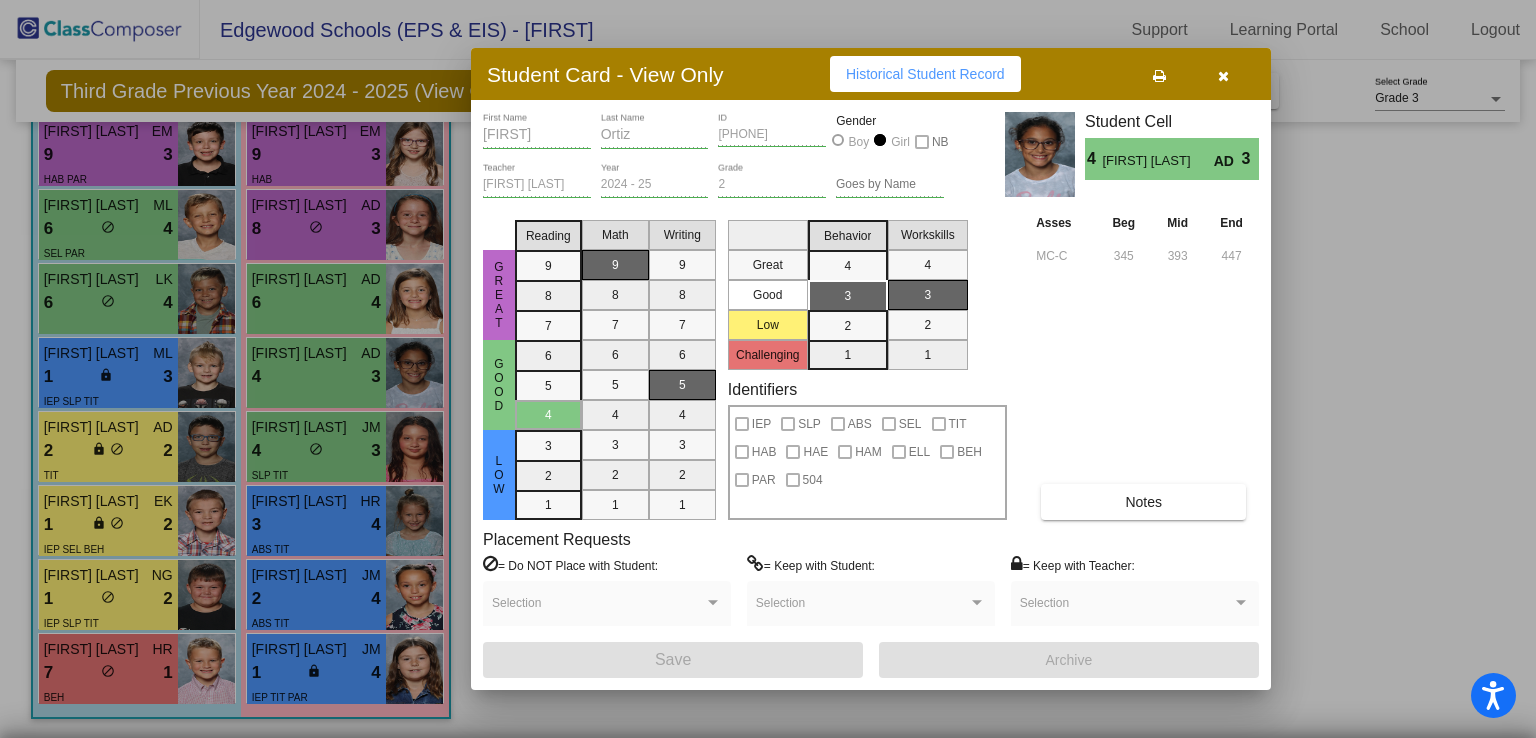 click on "Notes" at bounding box center [1143, 502] 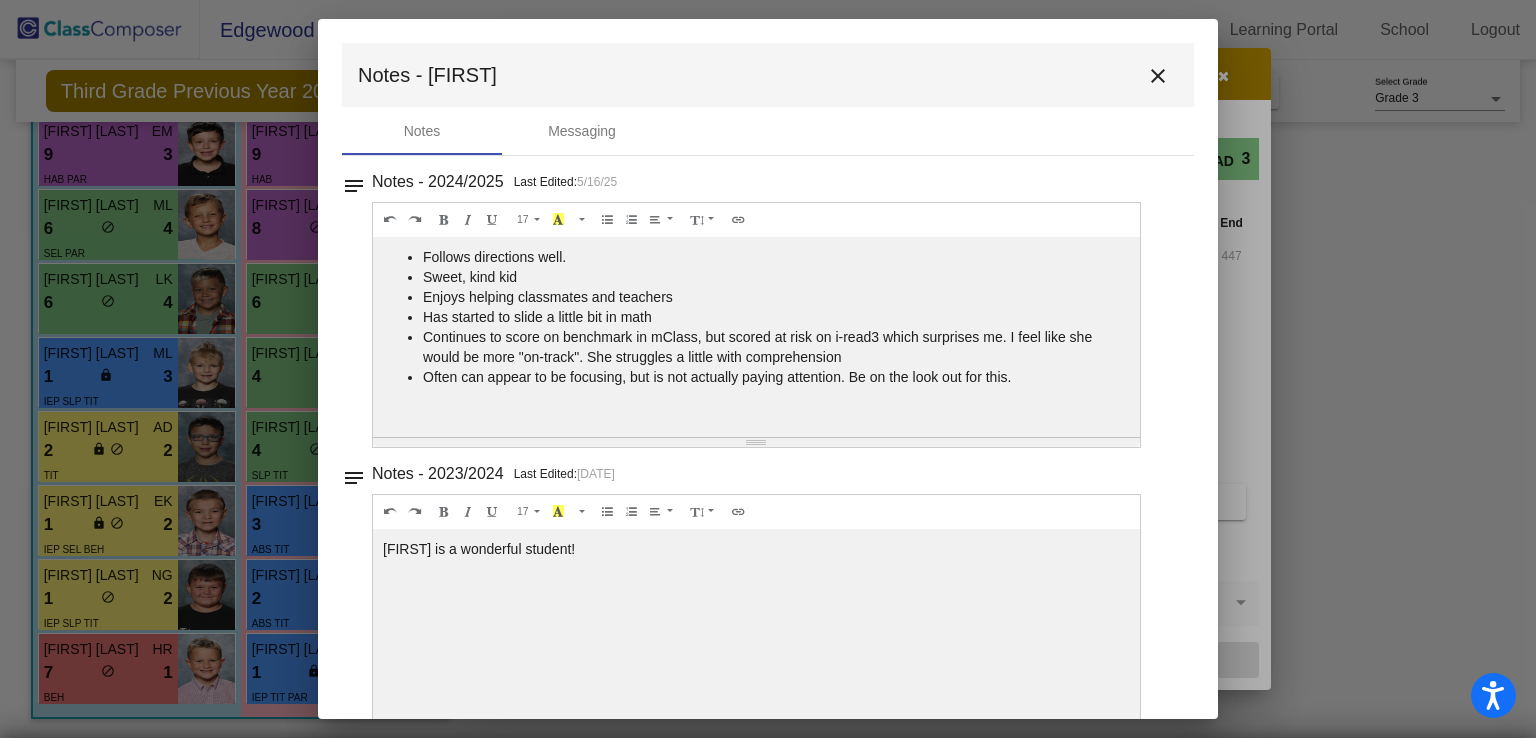 click on "close" at bounding box center (1158, 75) 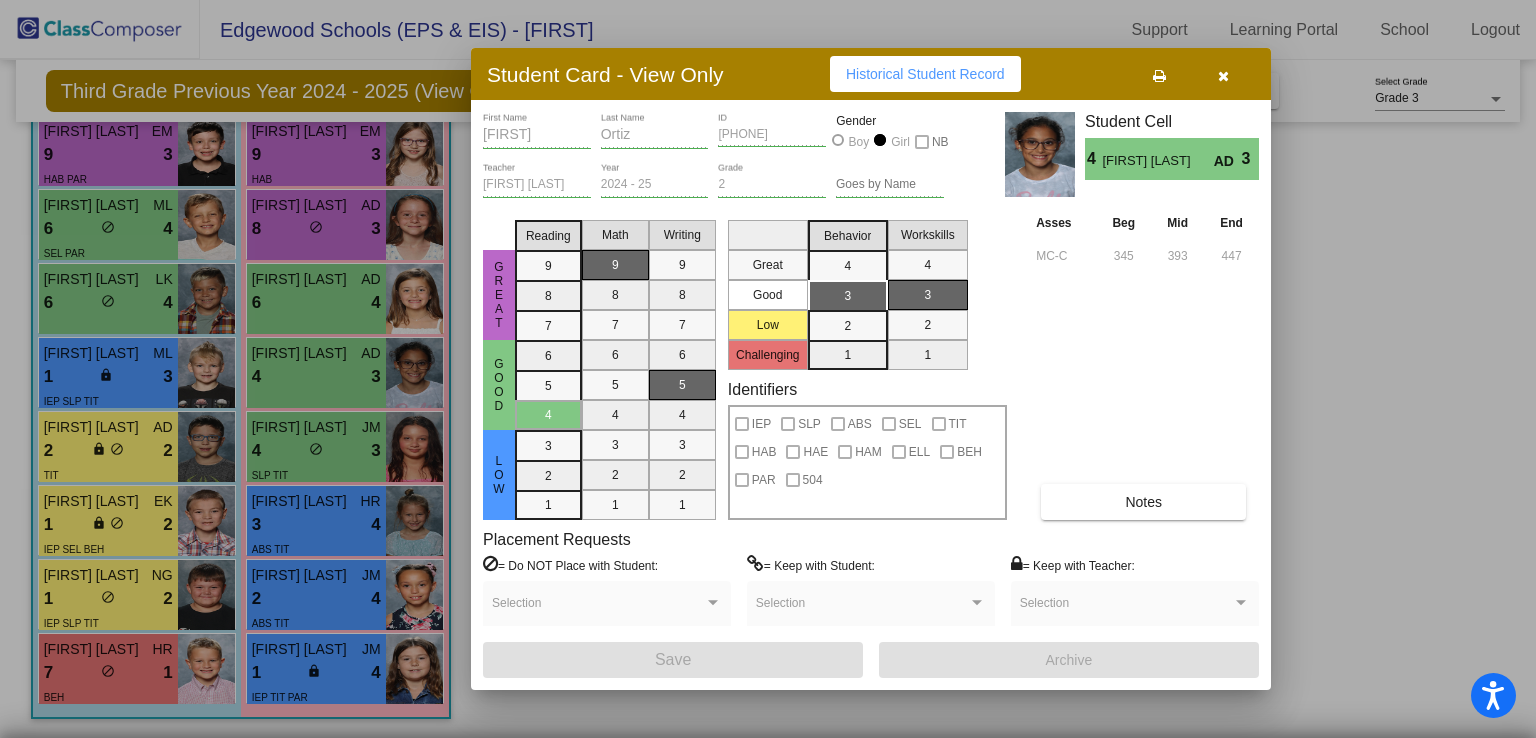 click at bounding box center [1223, 74] 